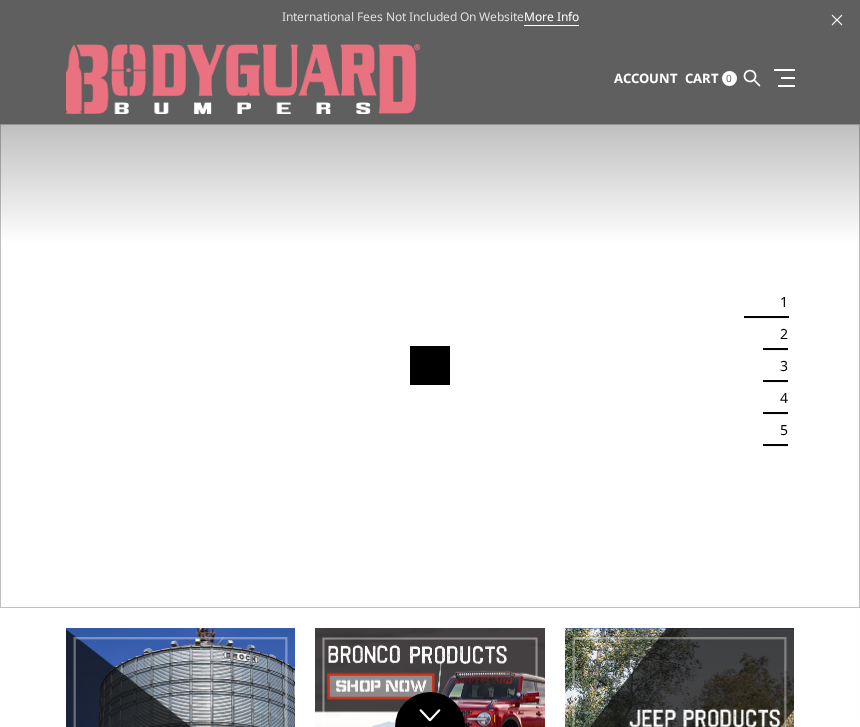 scroll, scrollTop: 0, scrollLeft: 0, axis: both 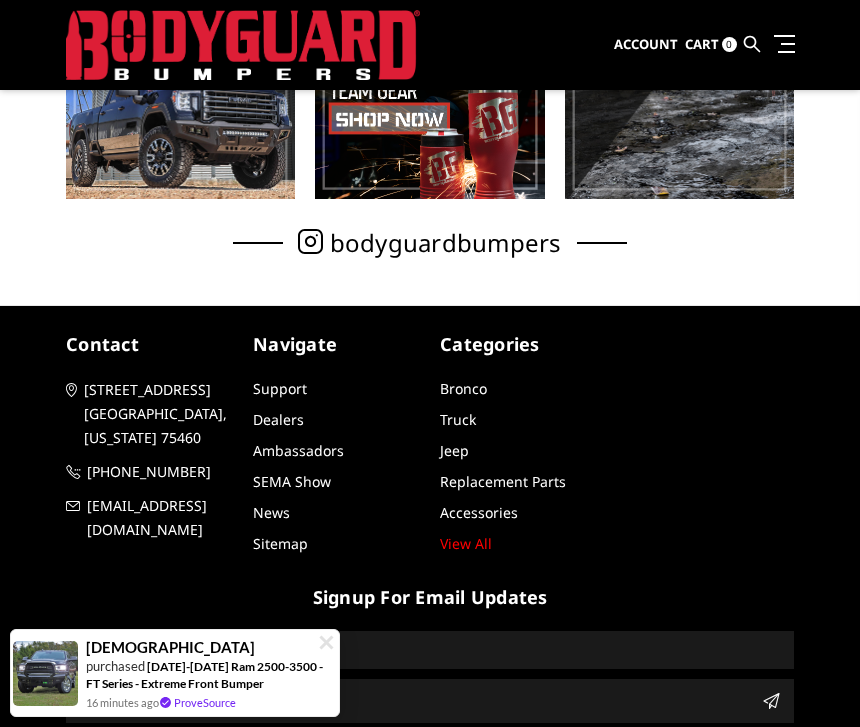 click on "contact" at bounding box center [149, 344] 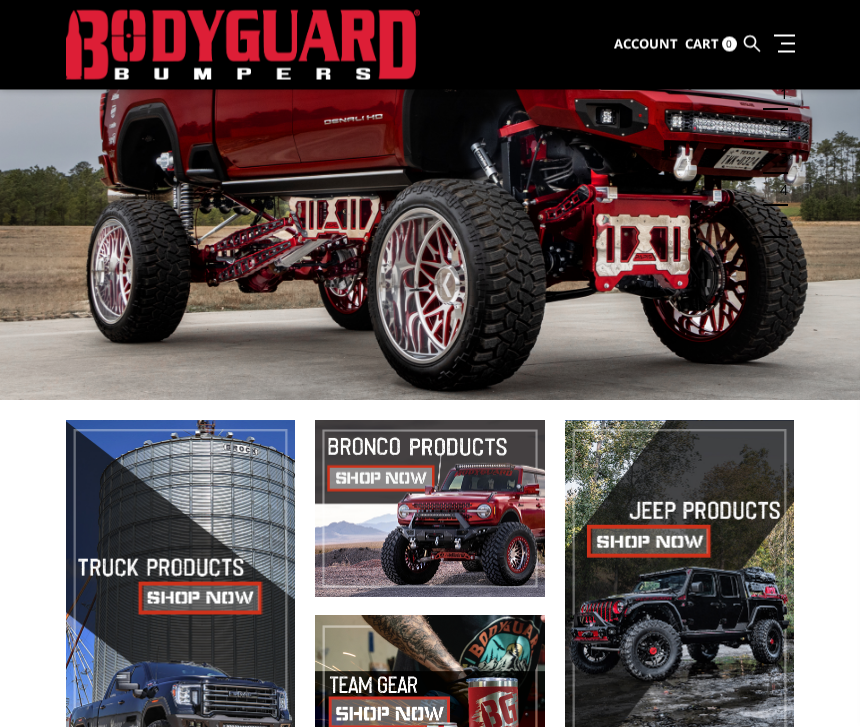 scroll, scrollTop: 0, scrollLeft: 0, axis: both 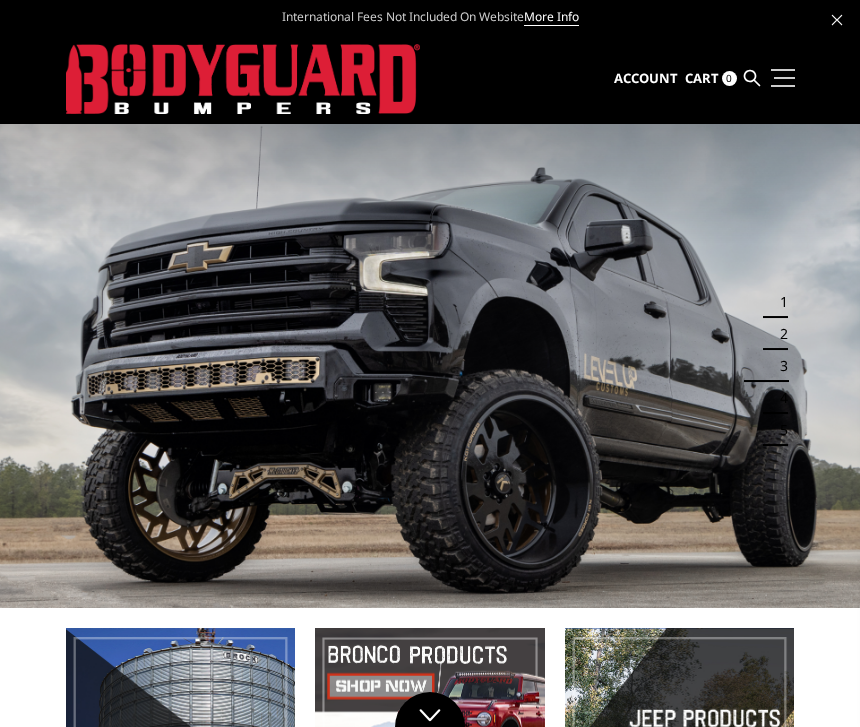 click at bounding box center (781, 77) 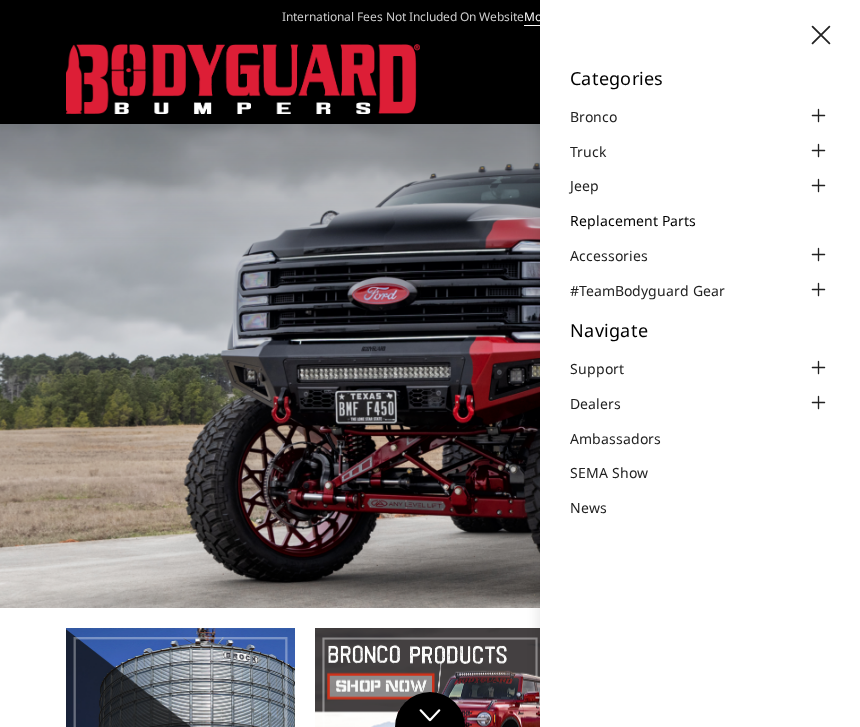 click on "Replacement Parts" at bounding box center [645, 220] 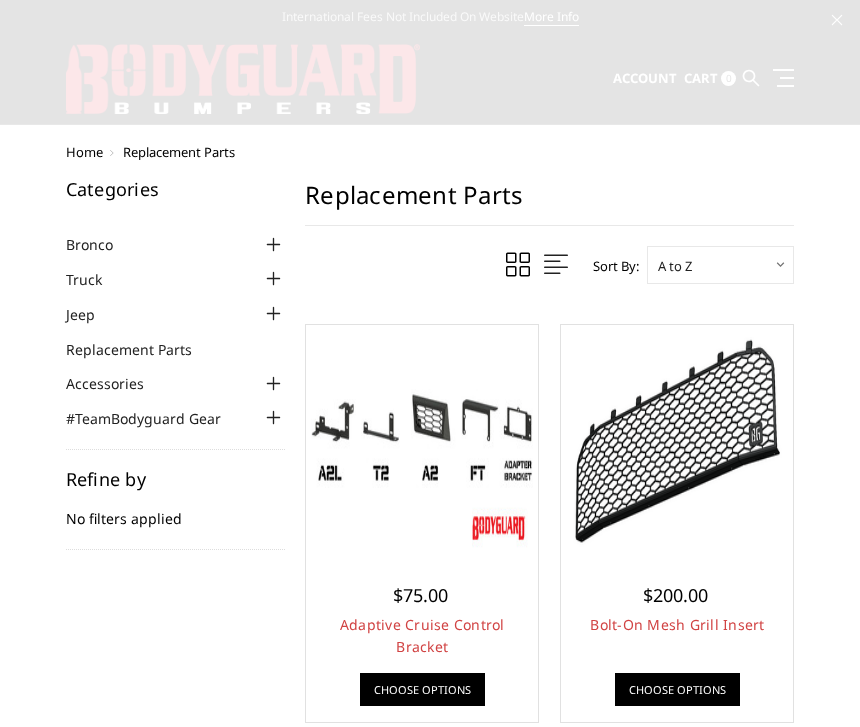 scroll, scrollTop: 0, scrollLeft: 0, axis: both 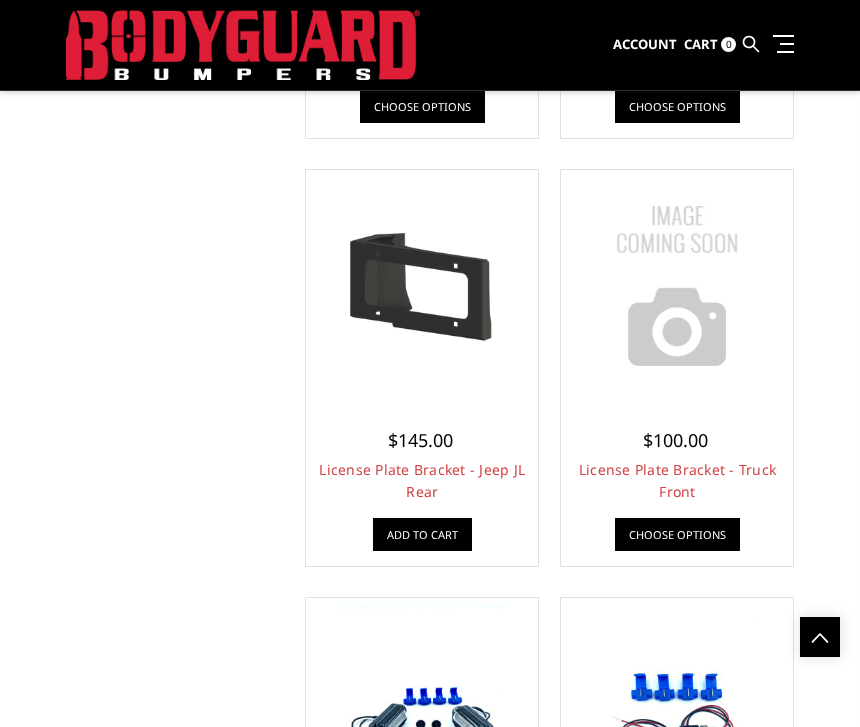 click on "Categories
Bronco
2021-2025 Bronco Front
2021-2025 Bronco Rear
2021-2025 Bronco Steps
2021-2025 Bronco Accessories
Truck
Chevrolet
Chevrolet Front Bumpers
2024-2025 Chevrolet Silverado 2500/3500
2022-2025 Chevrolet Silverado 1500
2020-2023 Chevrolet Silverado 2500/3500" at bounding box center (430, 79) 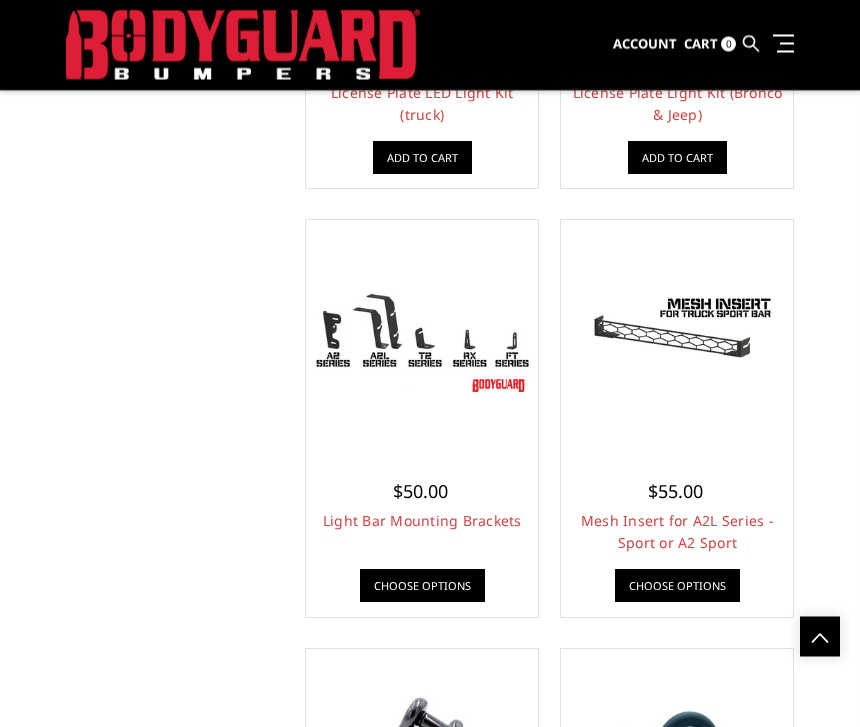 scroll, scrollTop: 4830, scrollLeft: 0, axis: vertical 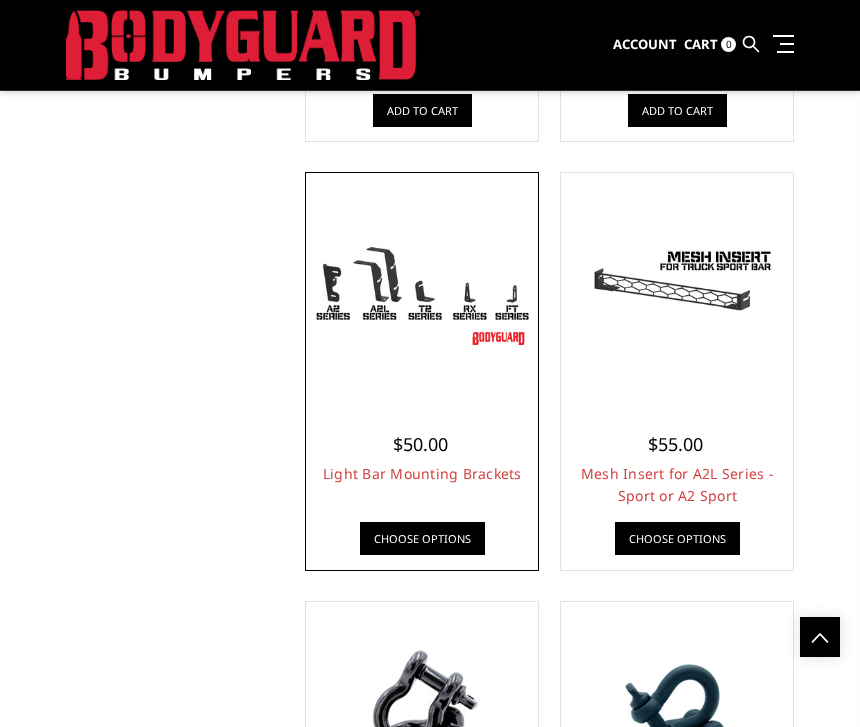 click on "Choose Options" at bounding box center [422, 538] 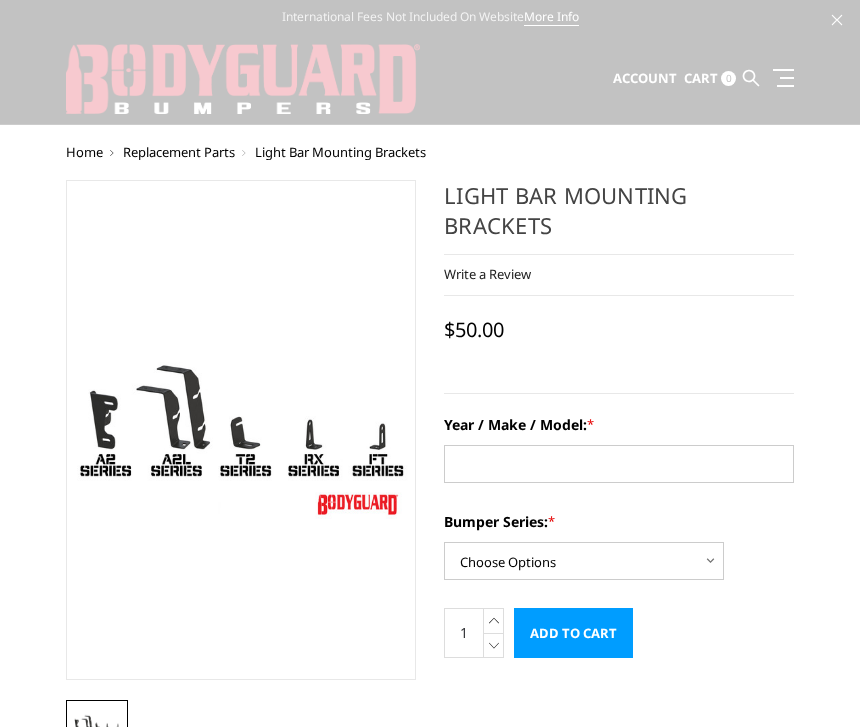 scroll, scrollTop: 0, scrollLeft: 0, axis: both 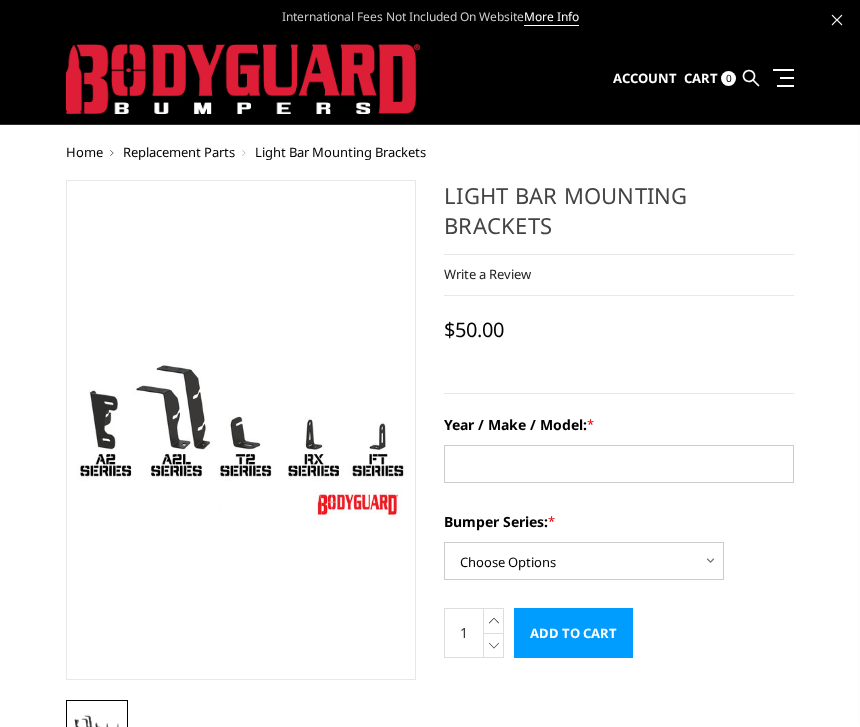 click on "Add to Cart" at bounding box center [573, 633] 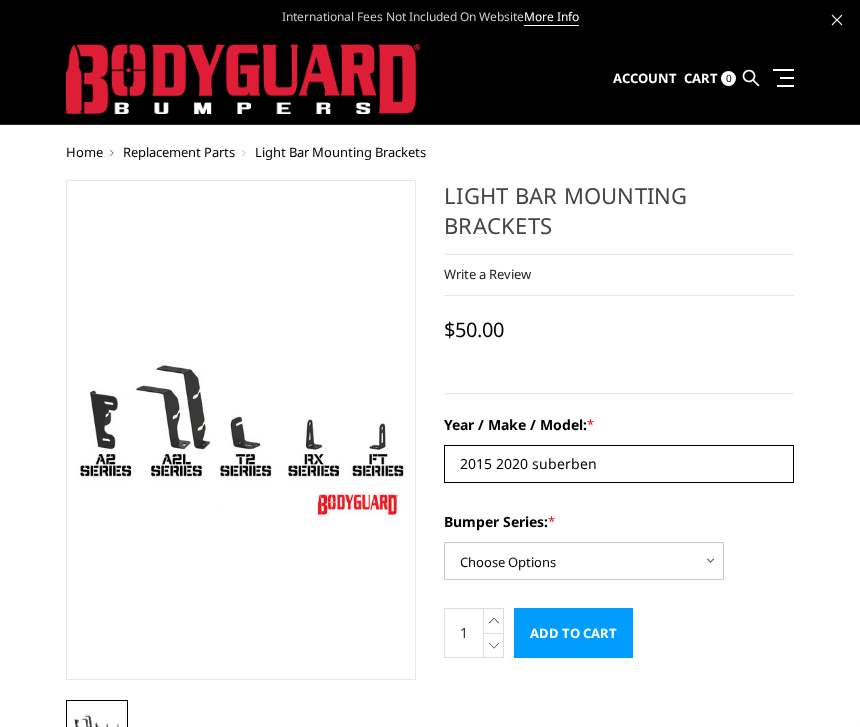 type on "2015 2020 suberben" 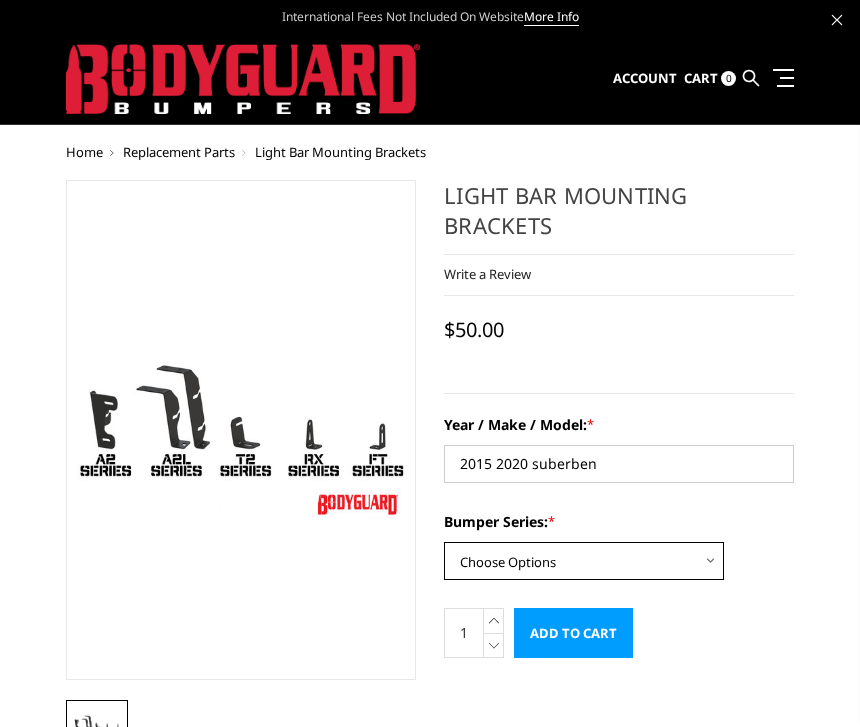 click on "Choose Options
Freedom Series - truck front (winch)
Freedom Series - truck front (non-winch)
Freedom Series - truck rear
A2L front (non-winch)
A2 front (winch mount)
FT front
T2 front
Bronco front - Freedom Series
Bronco rear - Freedom Series
Jeep front
Jeep rear
Jeep fender system
Jeep sliders" at bounding box center (584, 561) 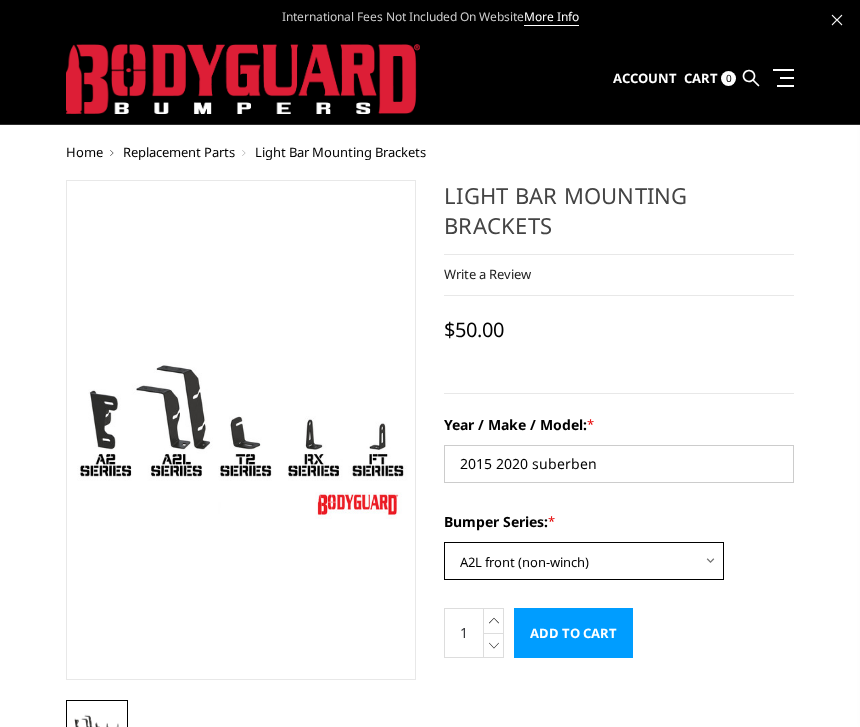 click on "Add to Cart" at bounding box center [573, 633] 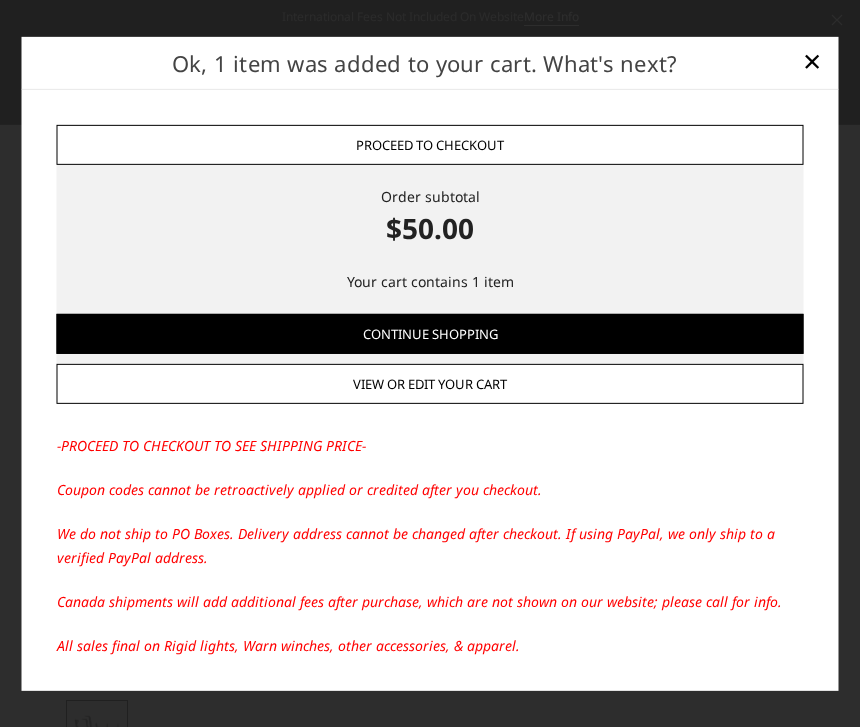 click on "Proceed to checkout" at bounding box center [430, 144] 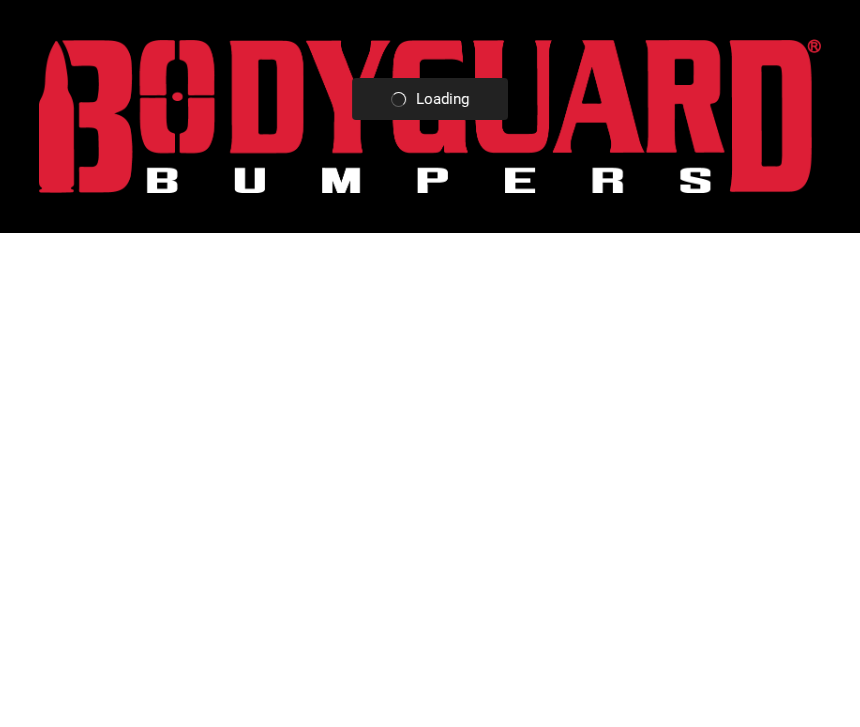 scroll, scrollTop: 0, scrollLeft: 0, axis: both 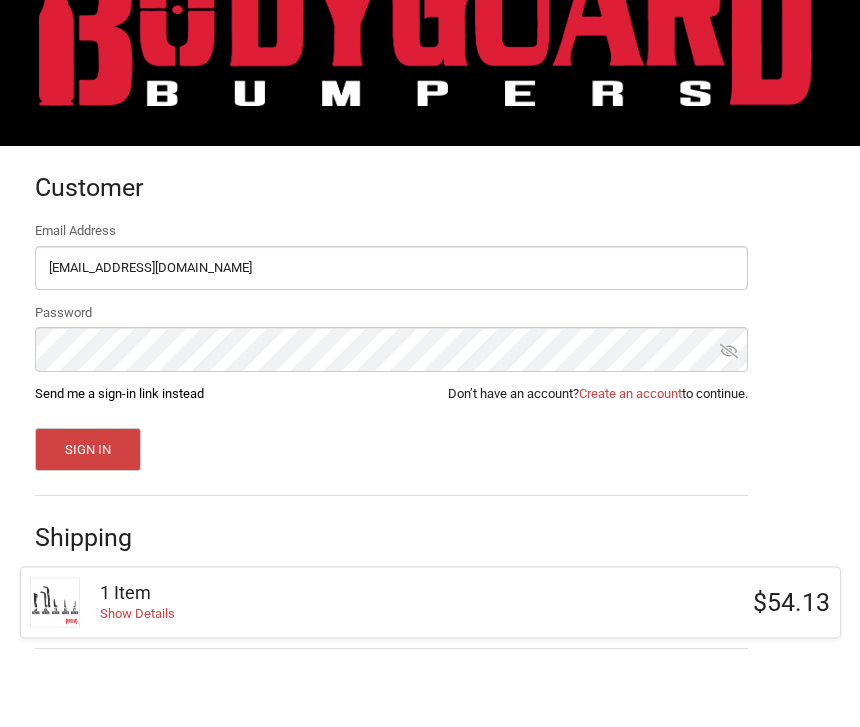 type on "[EMAIL_ADDRESS][DOMAIN_NAME]" 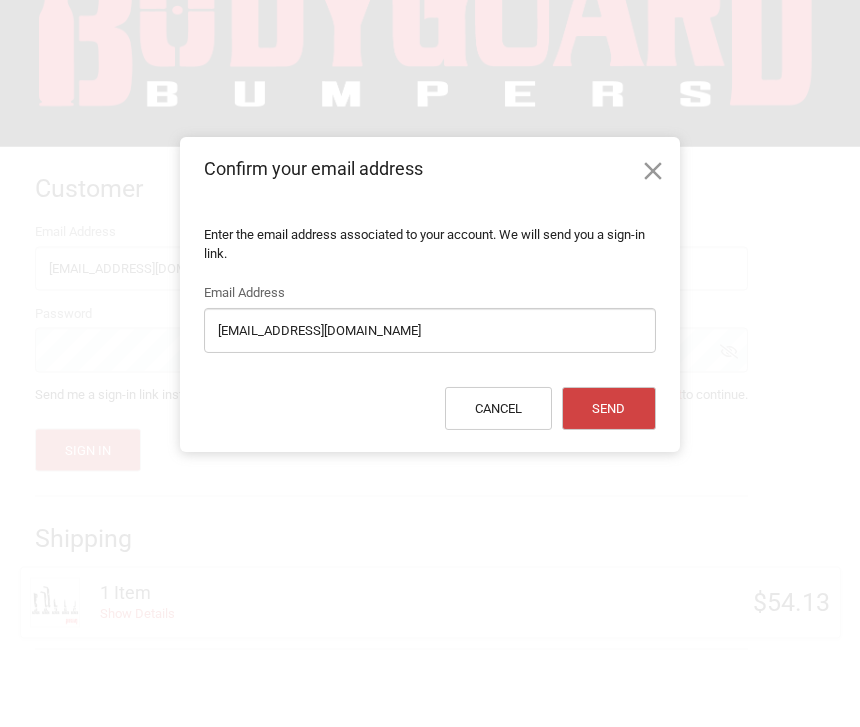 scroll, scrollTop: 87, scrollLeft: 0, axis: vertical 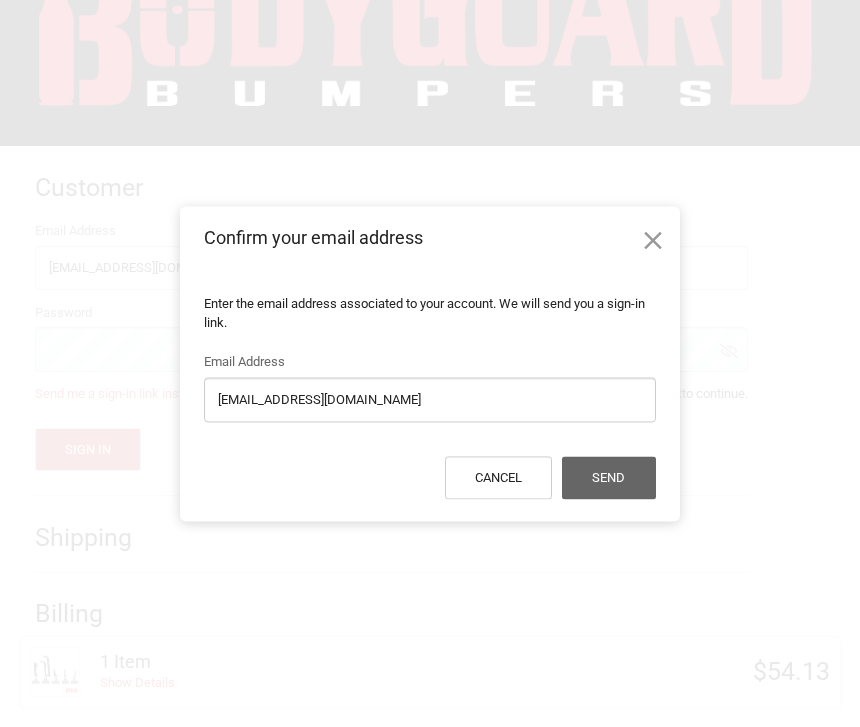click on "Send" at bounding box center [609, 477] 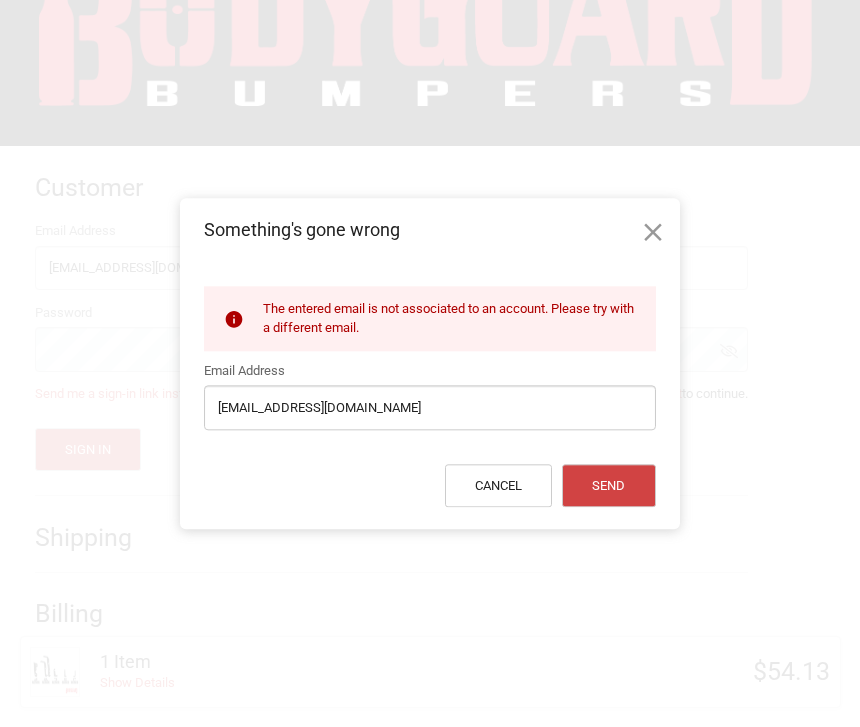 click 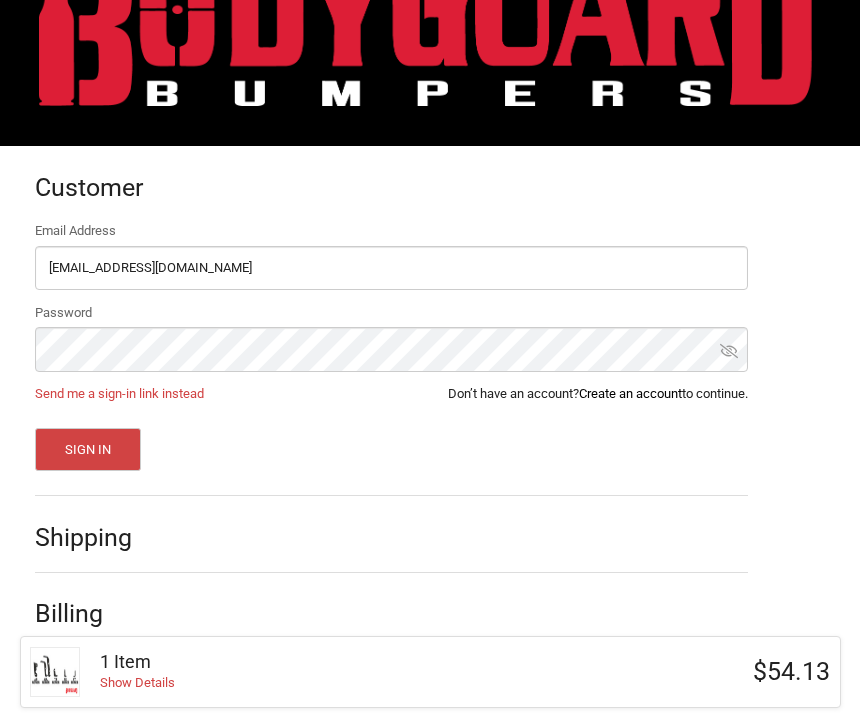 click on "Create an account" at bounding box center (630, 393) 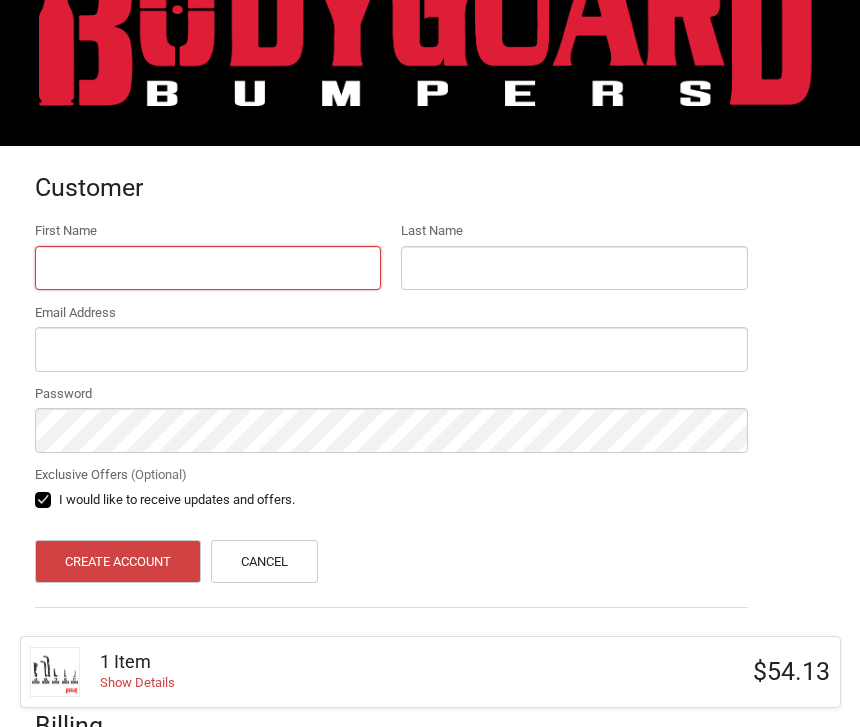 click on "First Name" at bounding box center (208, 268) 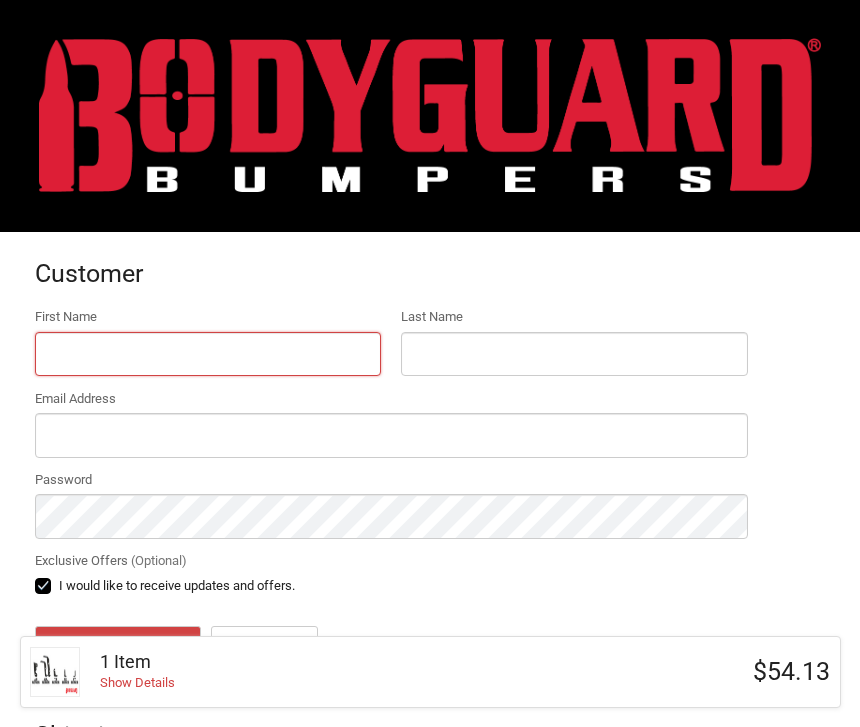 scroll, scrollTop: 0, scrollLeft: 0, axis: both 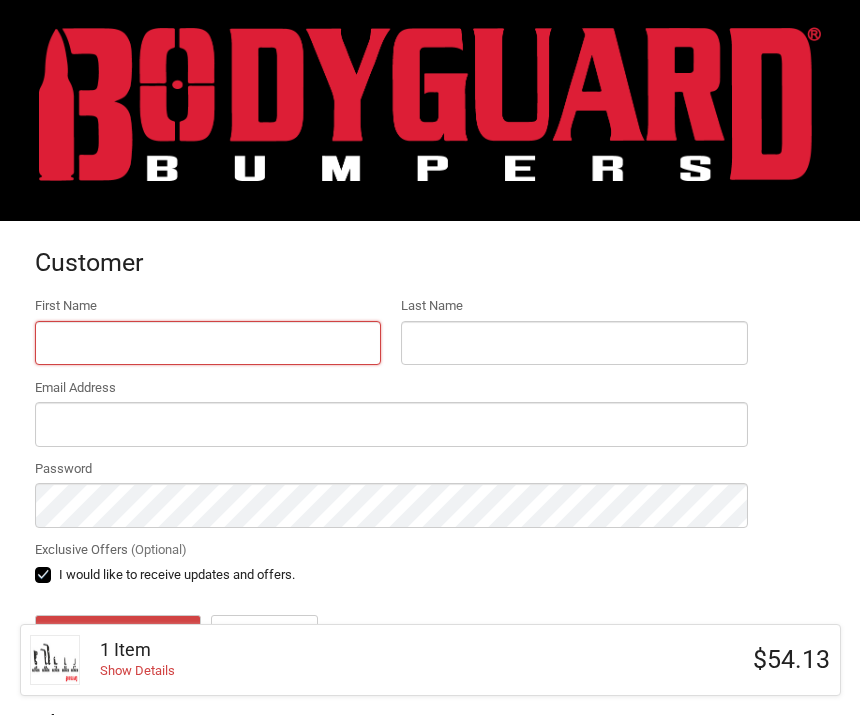 type on "Walter" 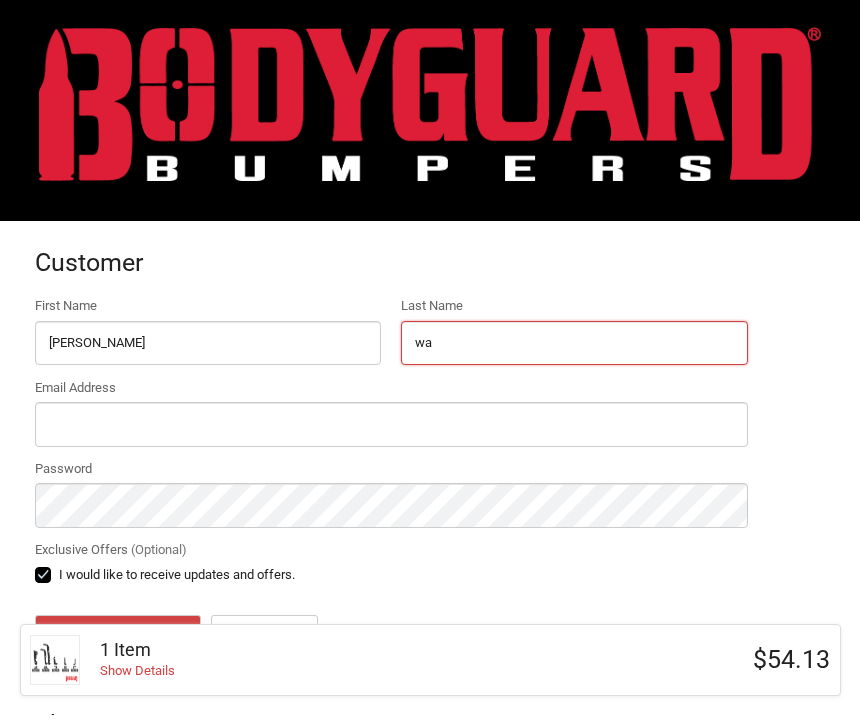 type on "w" 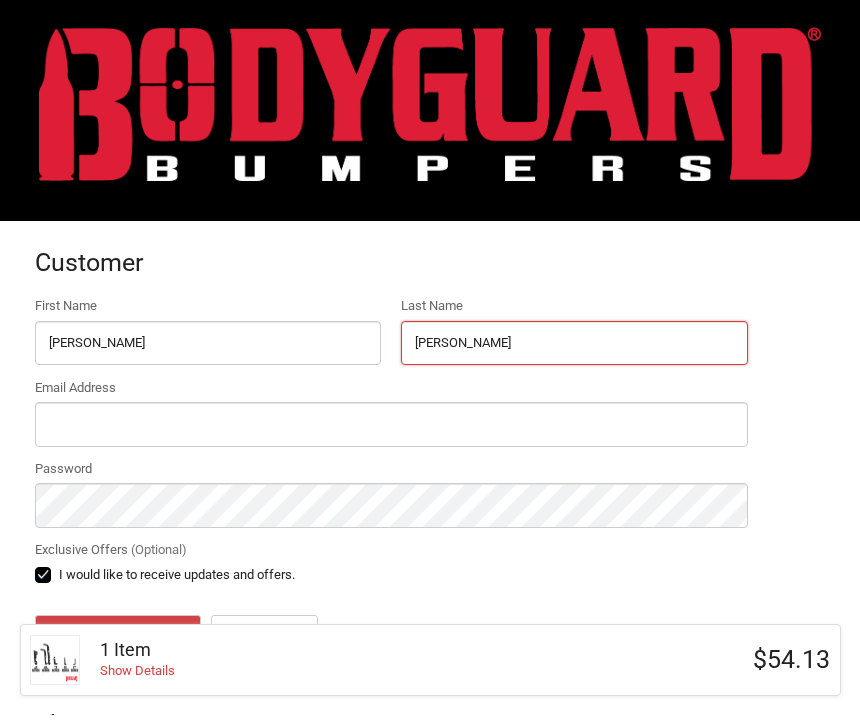 type on "stoecklein" 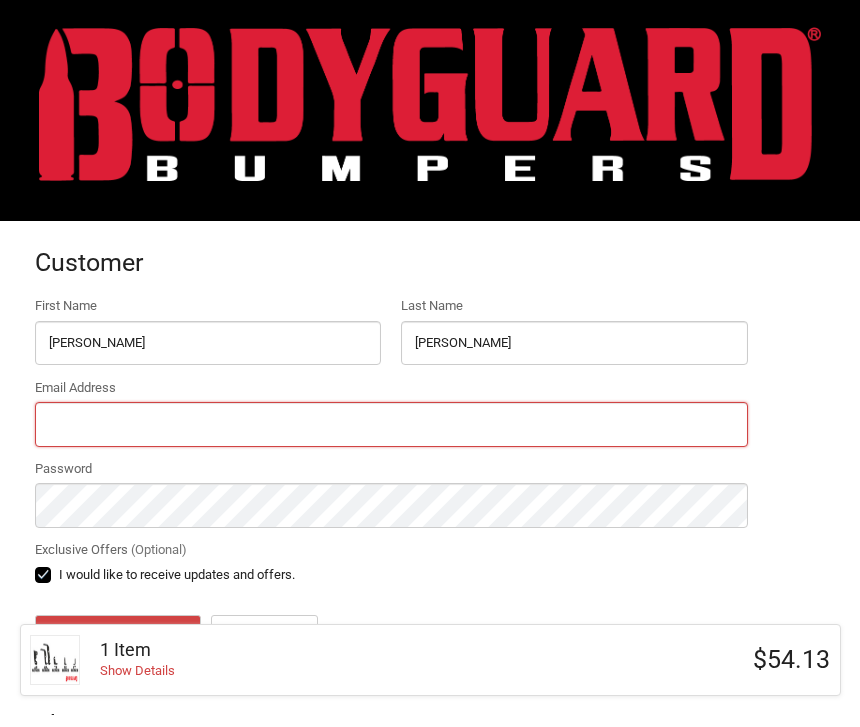 click on "Email Address" at bounding box center (391, 436) 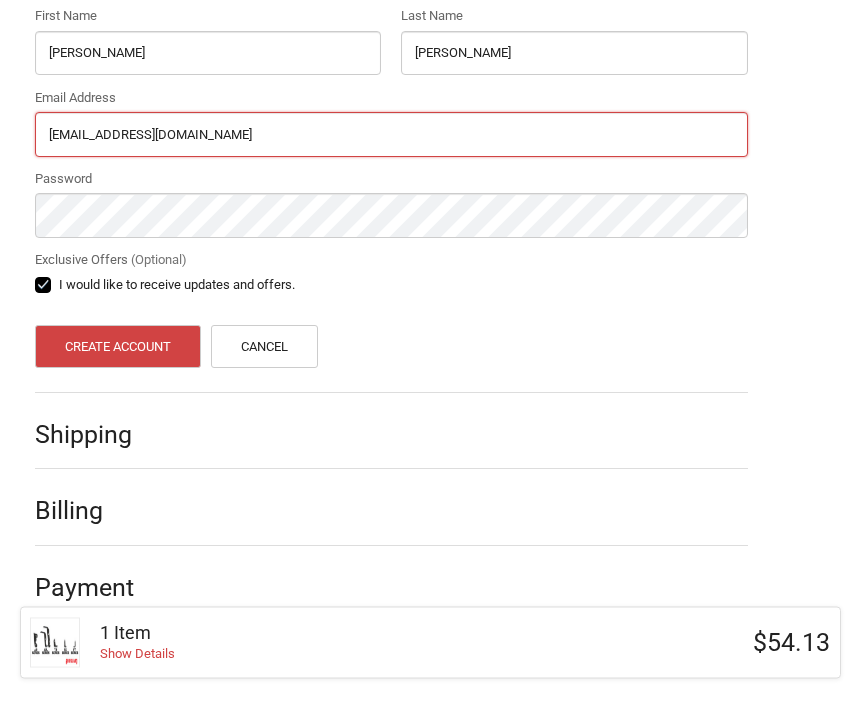 scroll, scrollTop: 293, scrollLeft: 0, axis: vertical 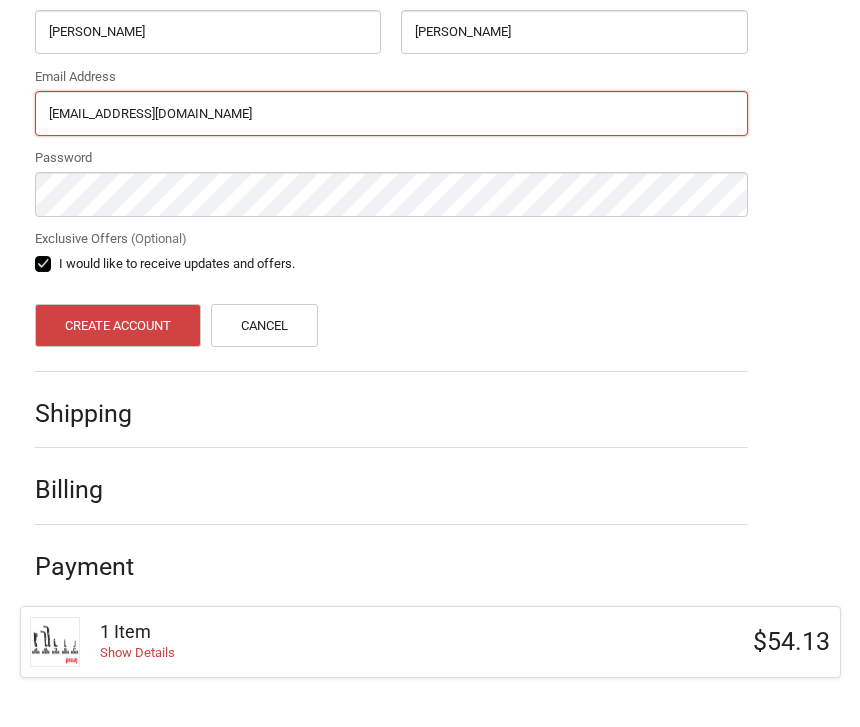 type on "[EMAIL_ADDRESS][DOMAIN_NAME]" 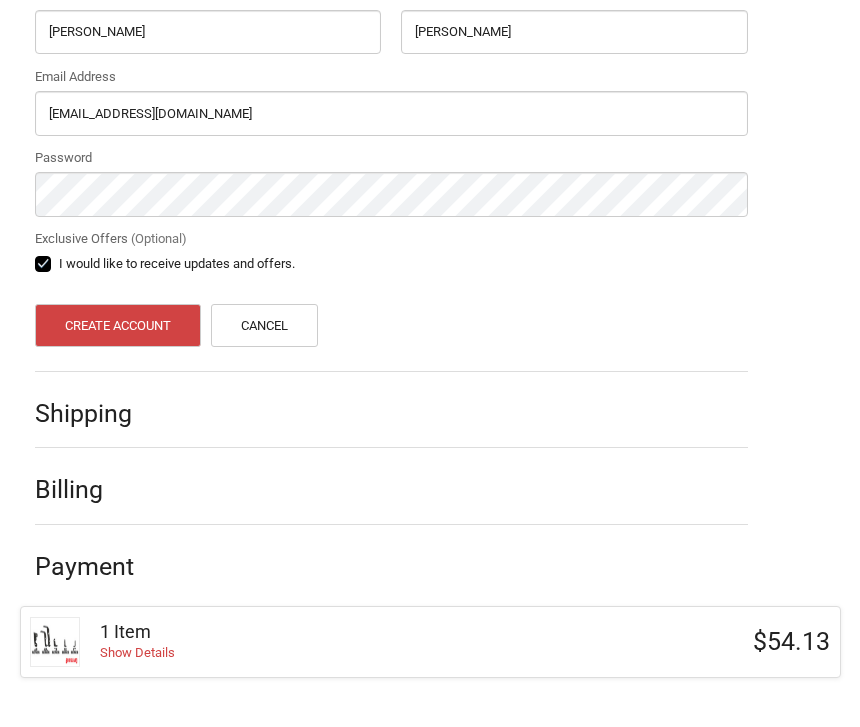 click at bounding box center [459, 448] 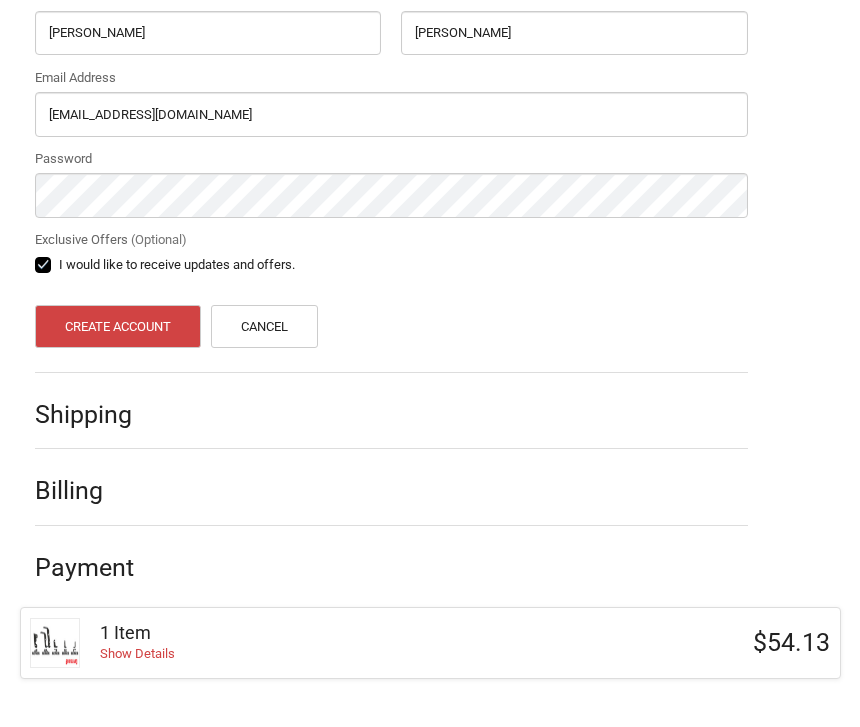 scroll, scrollTop: 253, scrollLeft: 0, axis: vertical 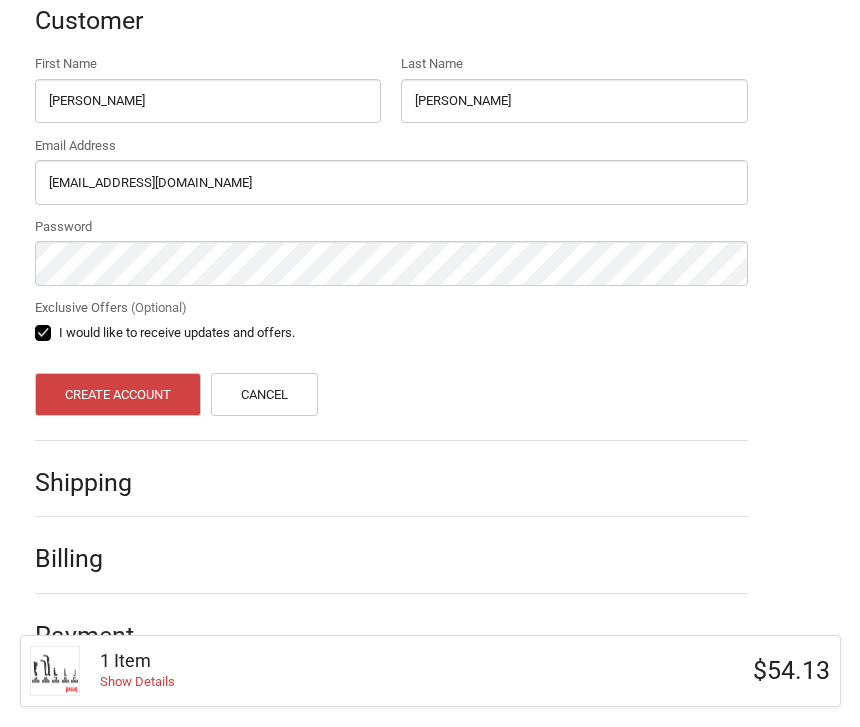 click on "Billing" at bounding box center [93, 559] 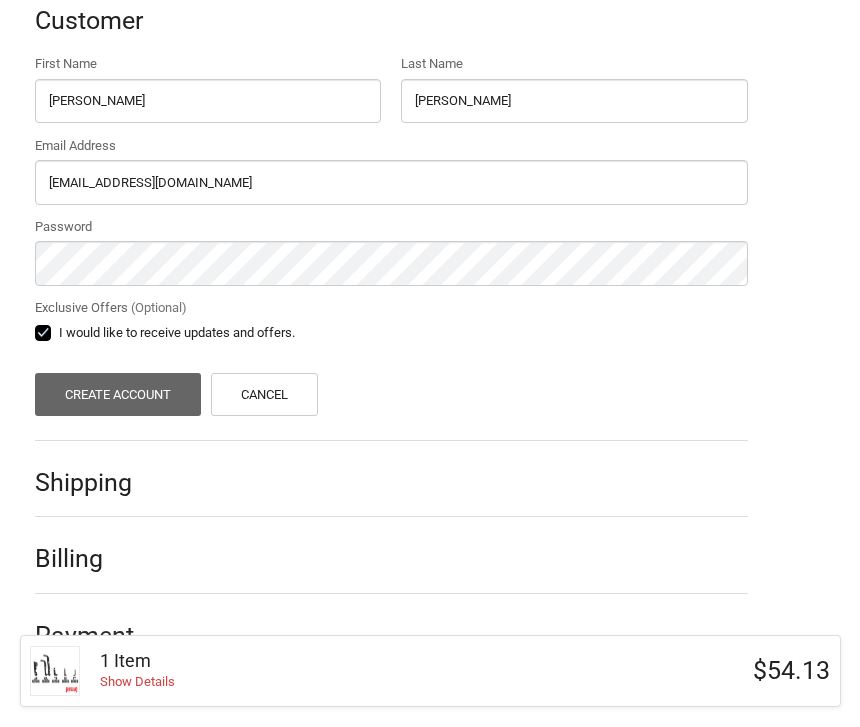 click on "Create Account" at bounding box center (118, 395) 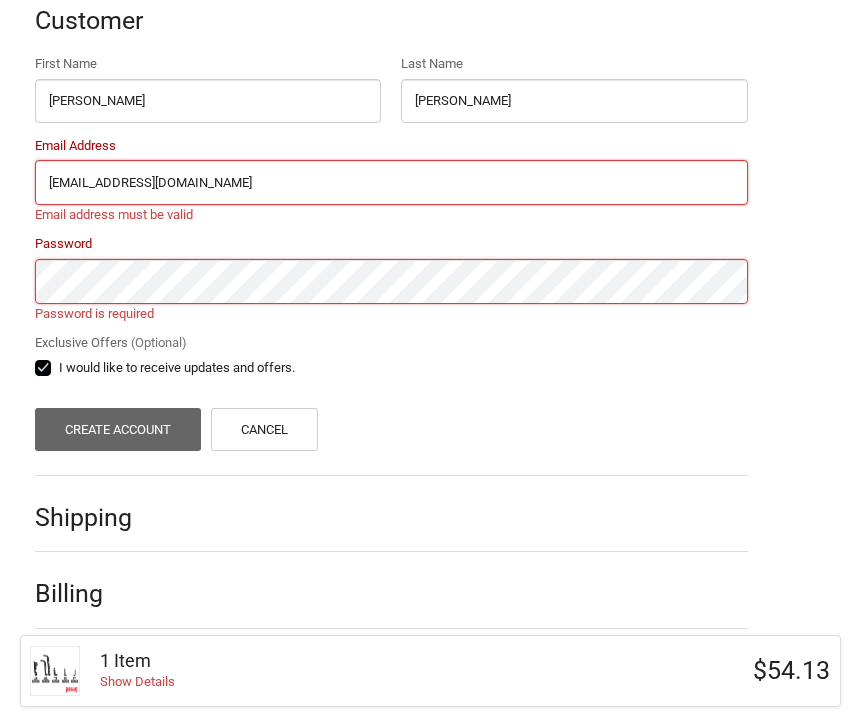 click on "Create Account" at bounding box center (118, 430) 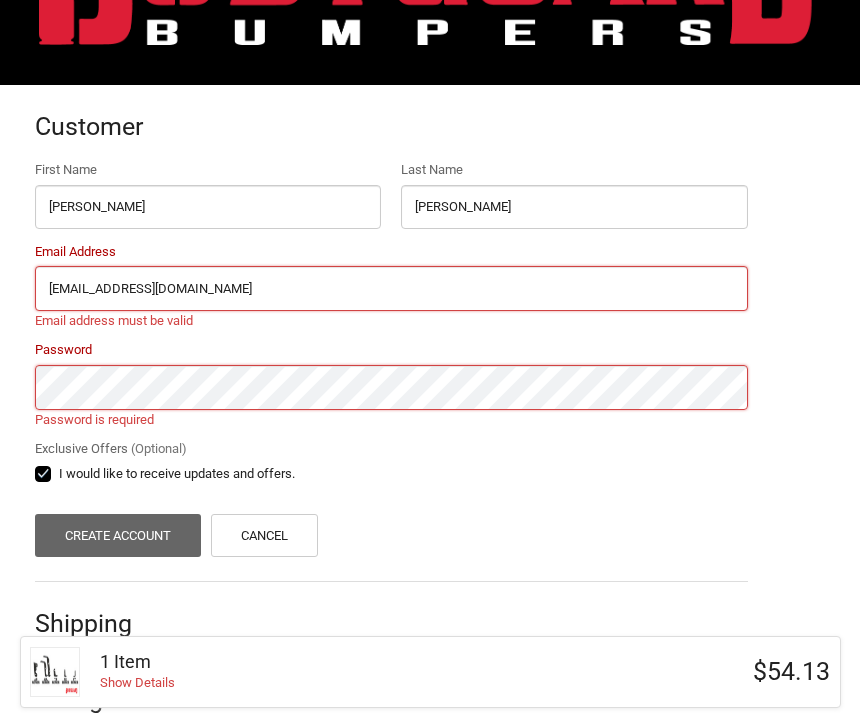 scroll, scrollTop: 85, scrollLeft: 0, axis: vertical 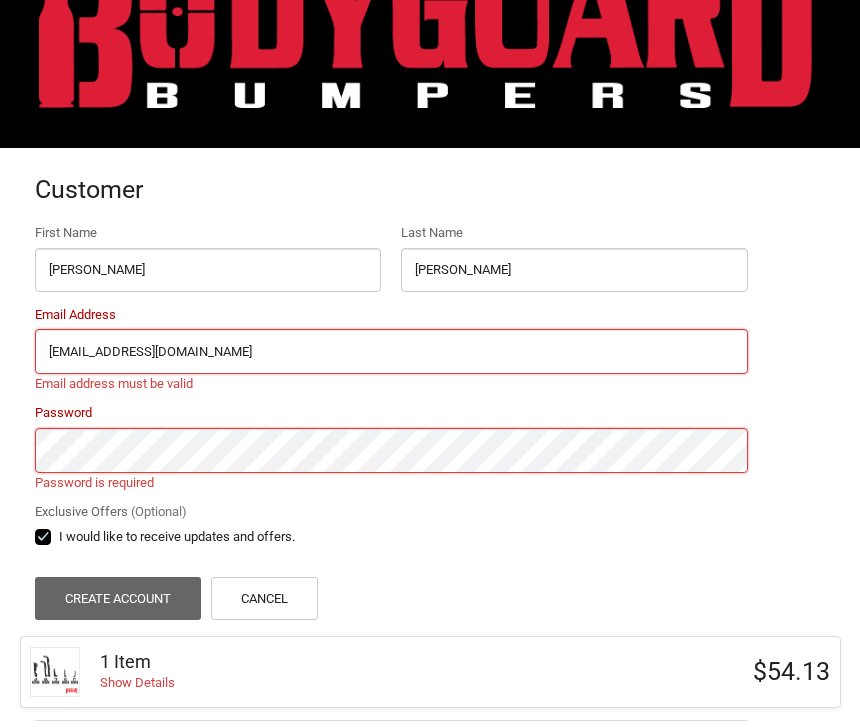 click on "Create Account" at bounding box center [118, 598] 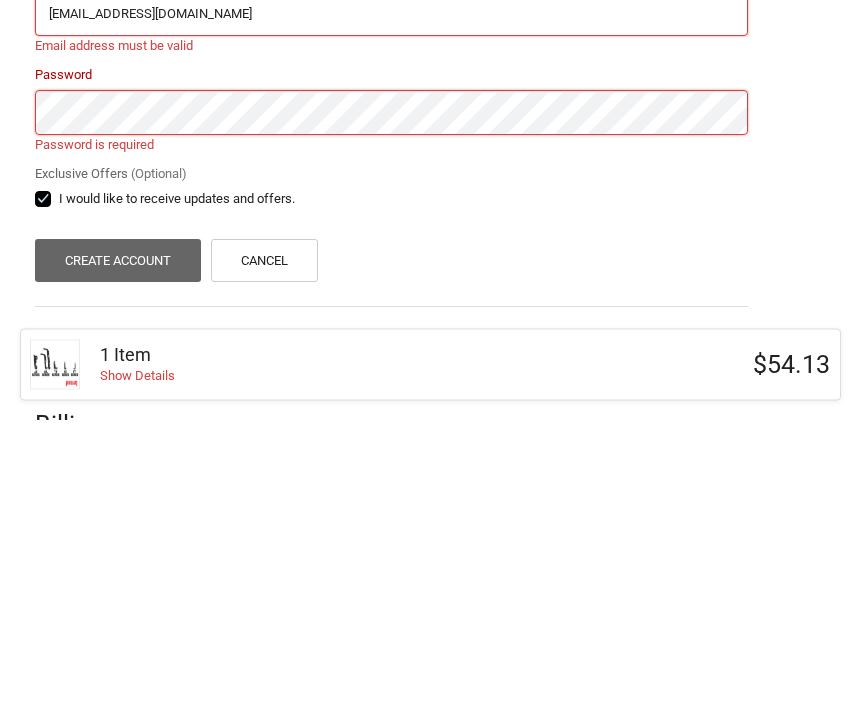 scroll, scrollTop: 118, scrollLeft: 0, axis: vertical 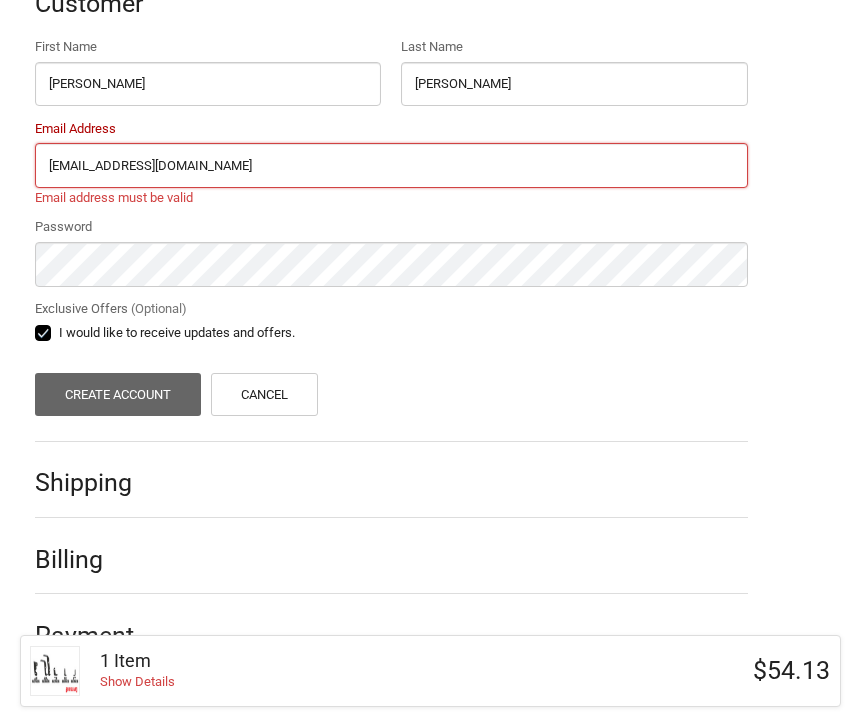 click on "First Name Walter Last Name stoecklein Email Address wstoecklein54@gmail.com Email address must be valid Password Exclusive Offers   (Optional) I would like to receive updates and offers. Create Account Cancel" at bounding box center (391, 227) 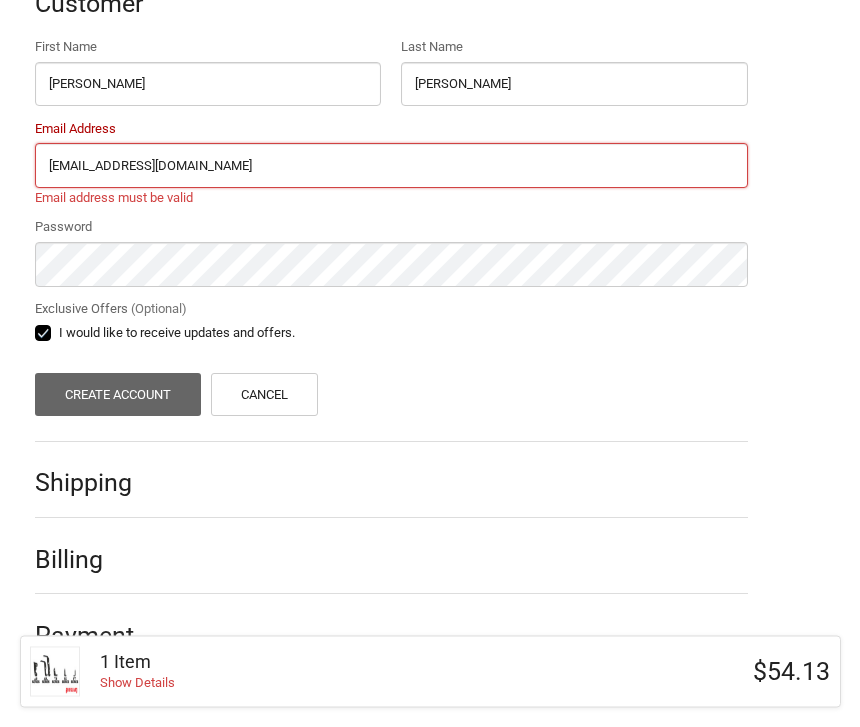 click on "Create Account" at bounding box center [118, 395] 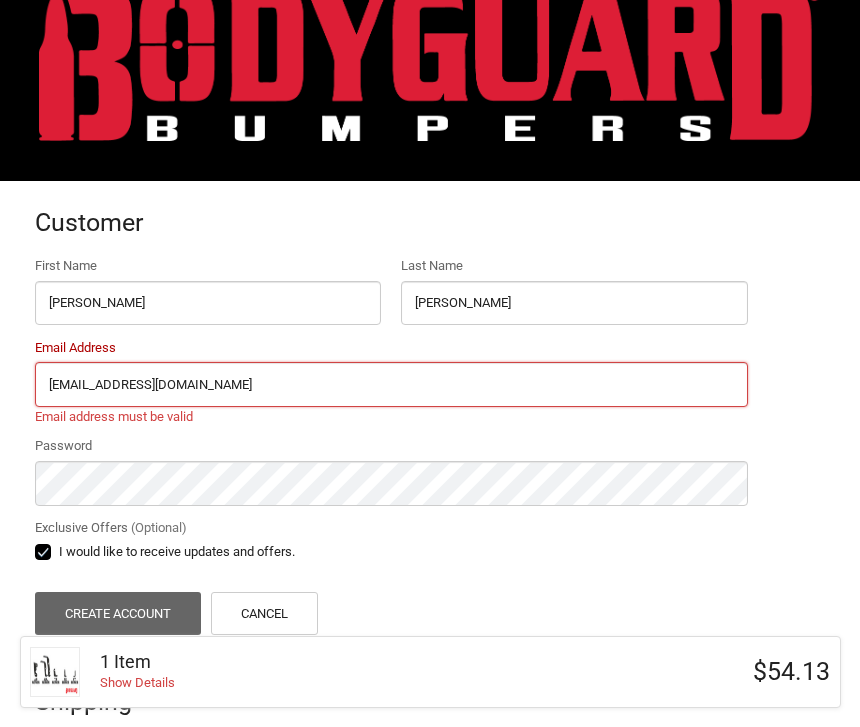 scroll, scrollTop: 50, scrollLeft: 0, axis: vertical 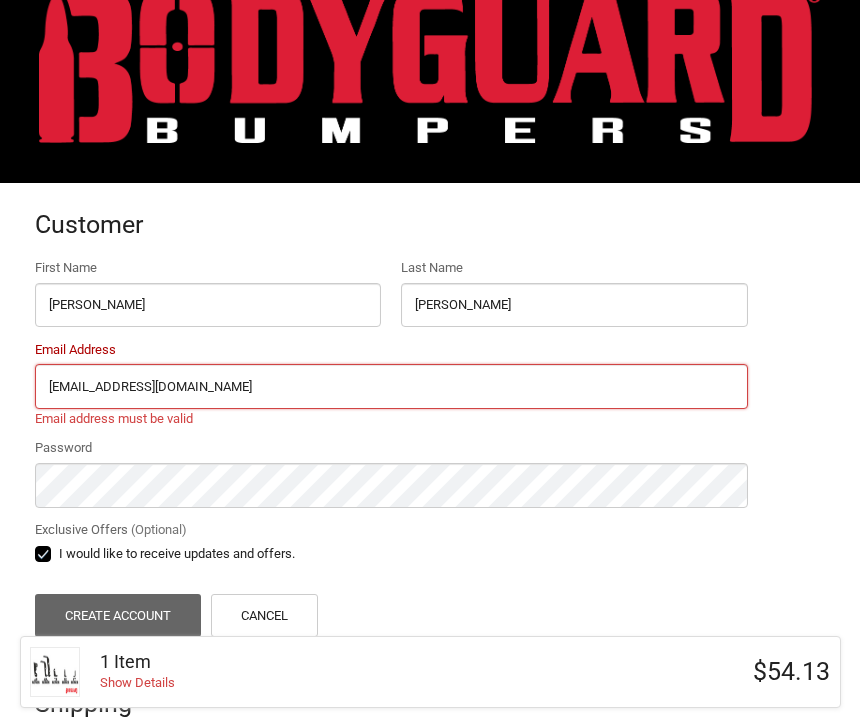 click on "Create Account" at bounding box center (118, 615) 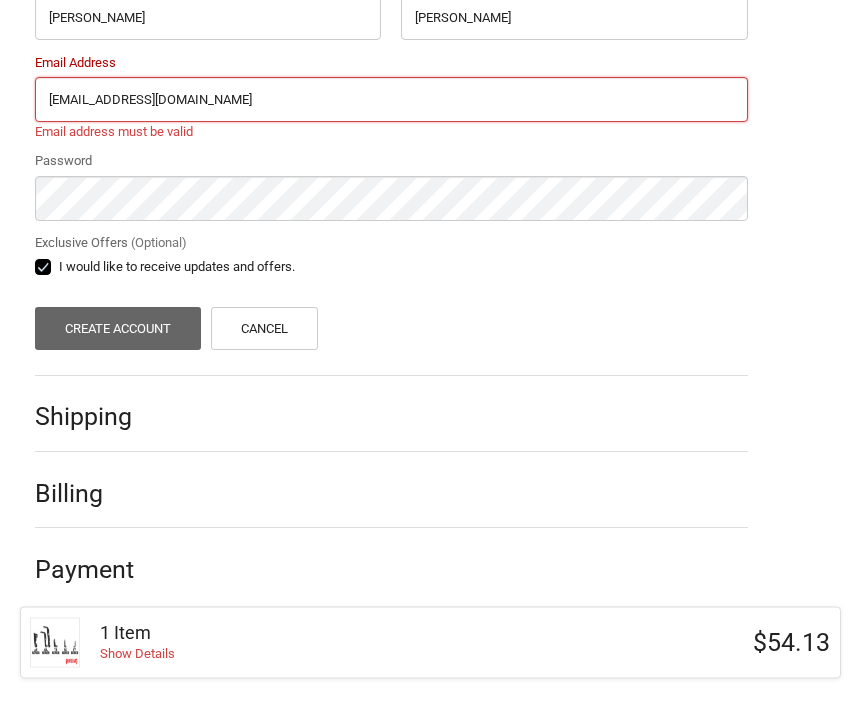 scroll, scrollTop: 310, scrollLeft: 0, axis: vertical 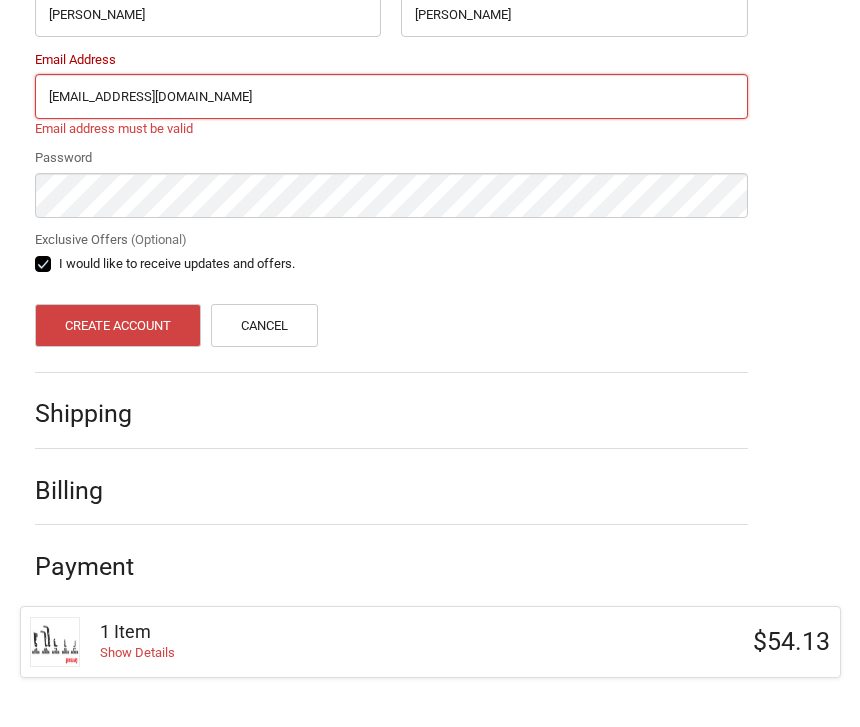 click on "Shipping" at bounding box center [93, 443] 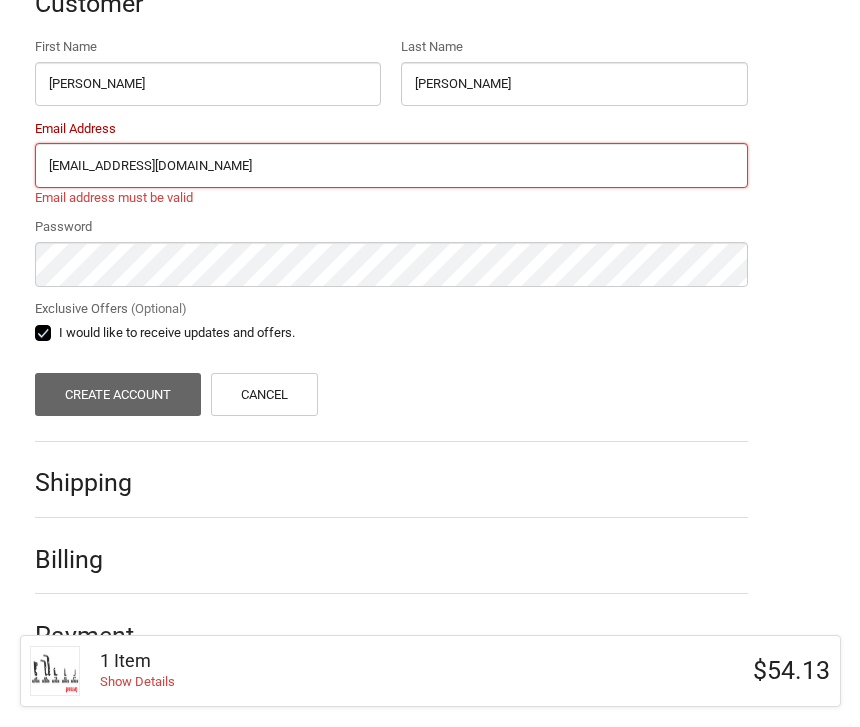 click on "Create Account" at bounding box center (118, 395) 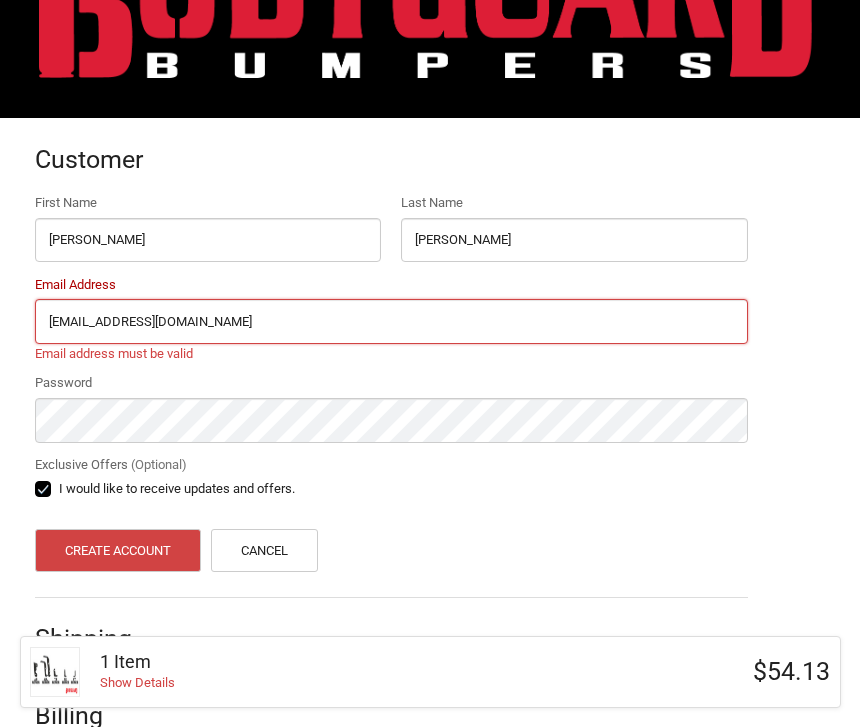 scroll, scrollTop: 50, scrollLeft: 0, axis: vertical 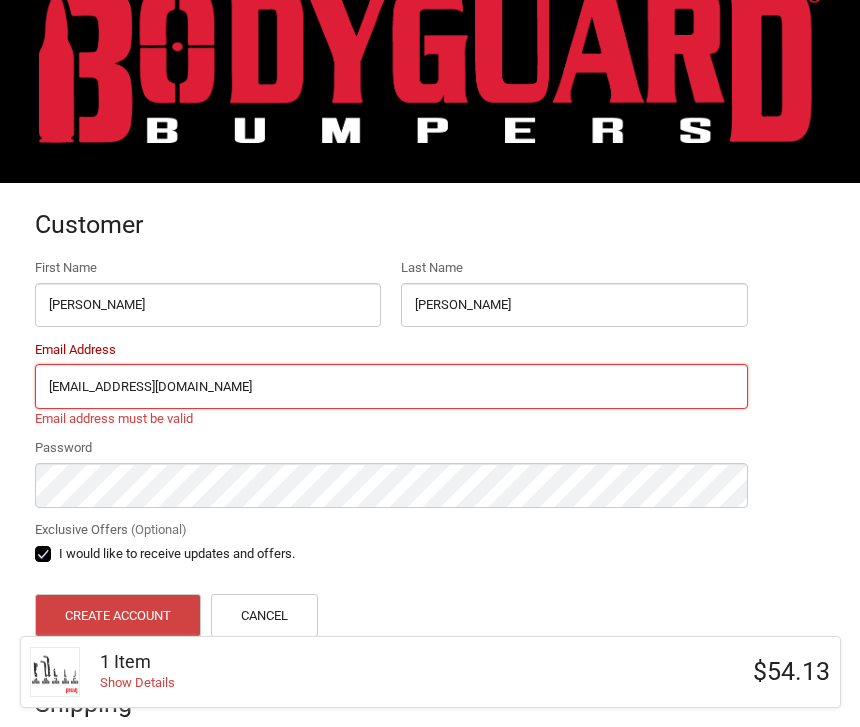 click on "[EMAIL_ADDRESS][DOMAIN_NAME]" at bounding box center [391, 386] 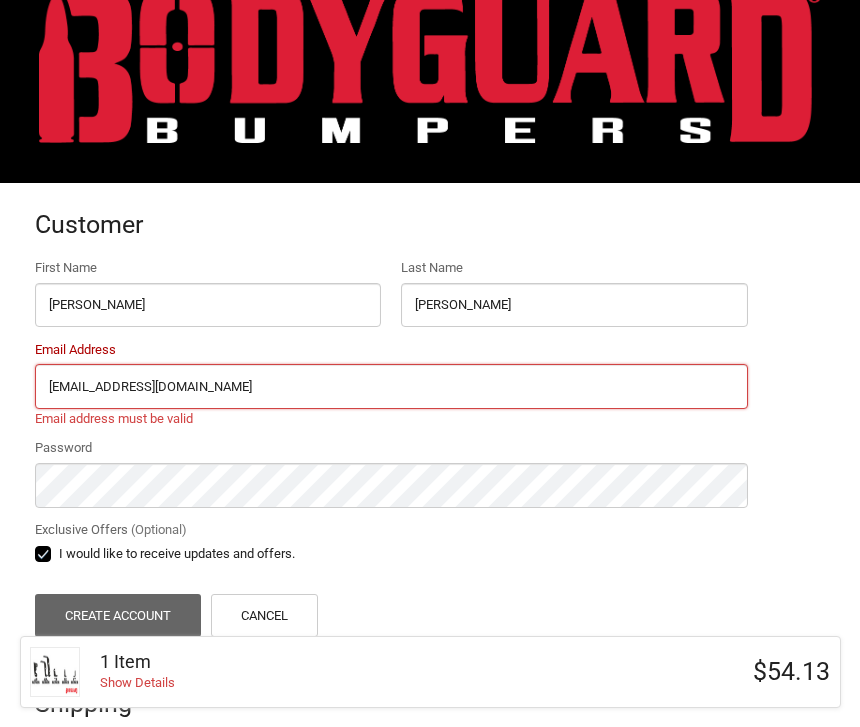 click on "Create Account" at bounding box center [118, 615] 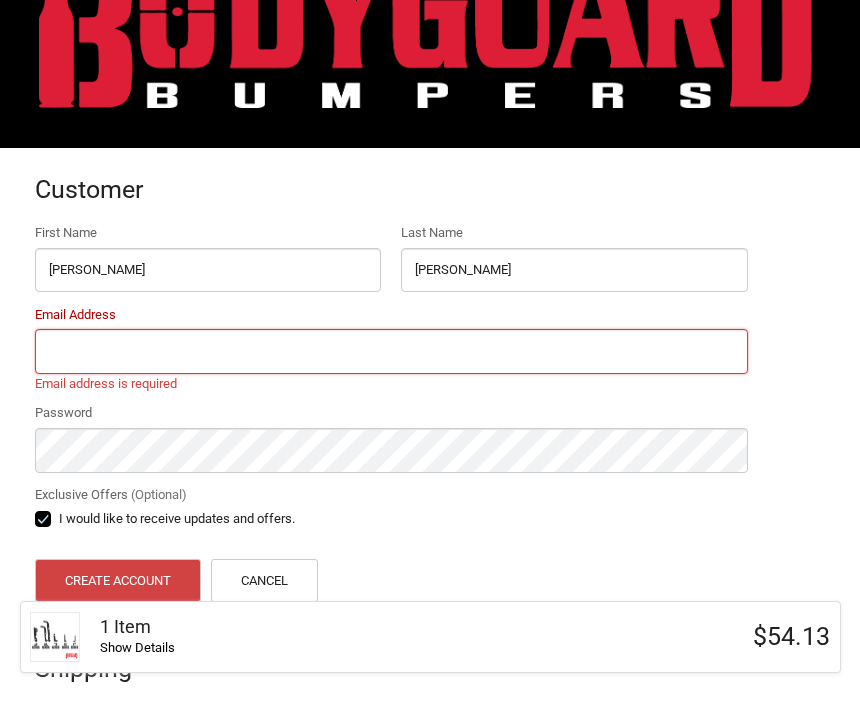 type on "[EMAIL_ADDRESS][DOMAIN_NAME]" 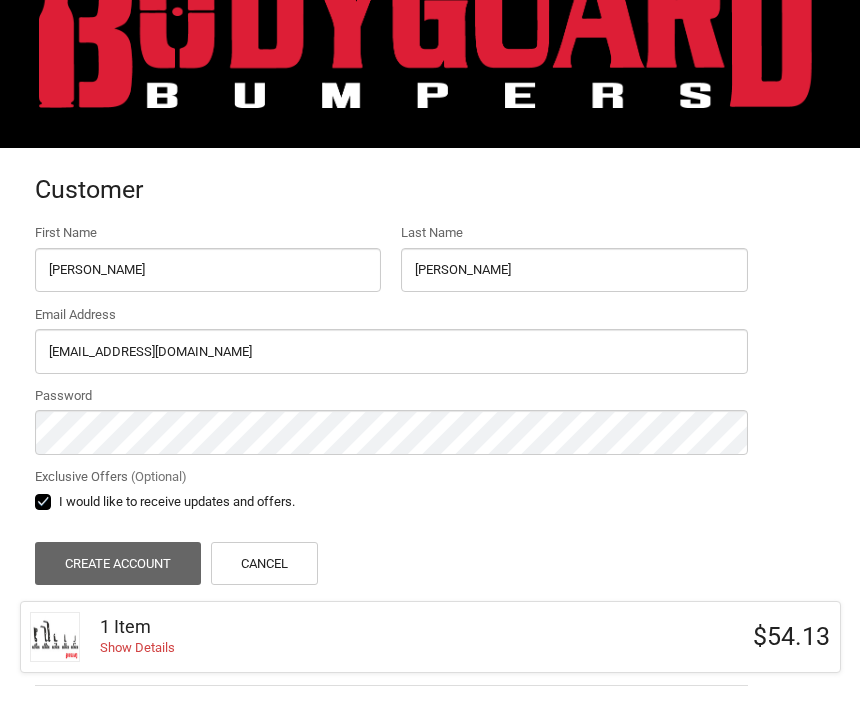 click on "Create Account" at bounding box center (118, 598) 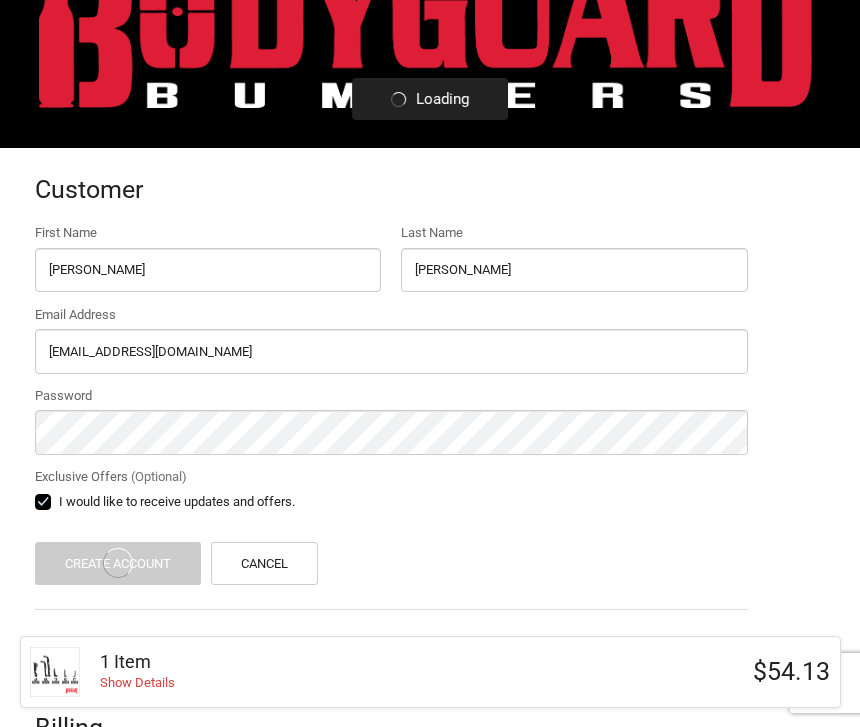 scroll, scrollTop: 56, scrollLeft: 0, axis: vertical 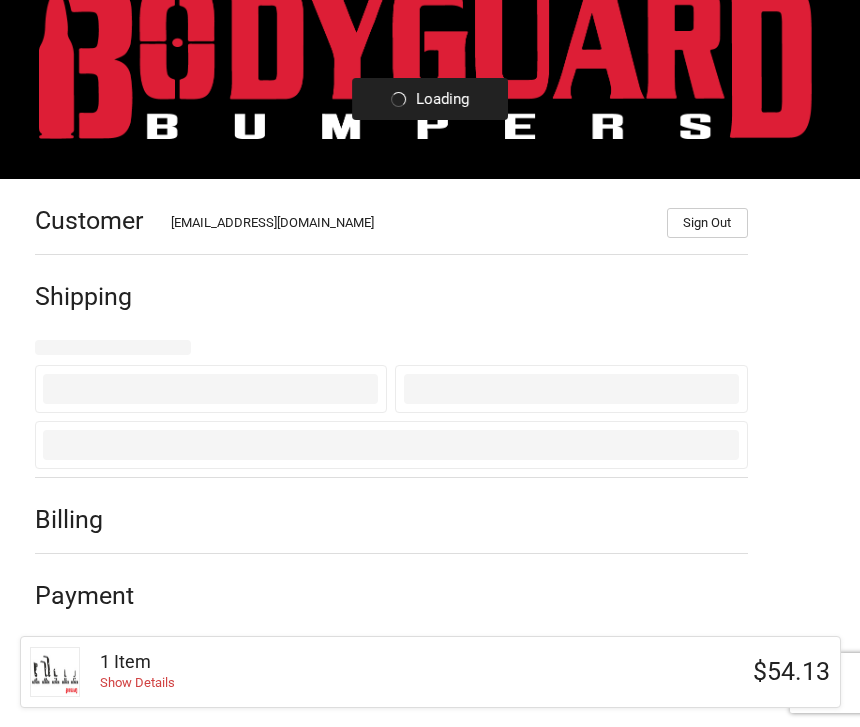 select on "US" 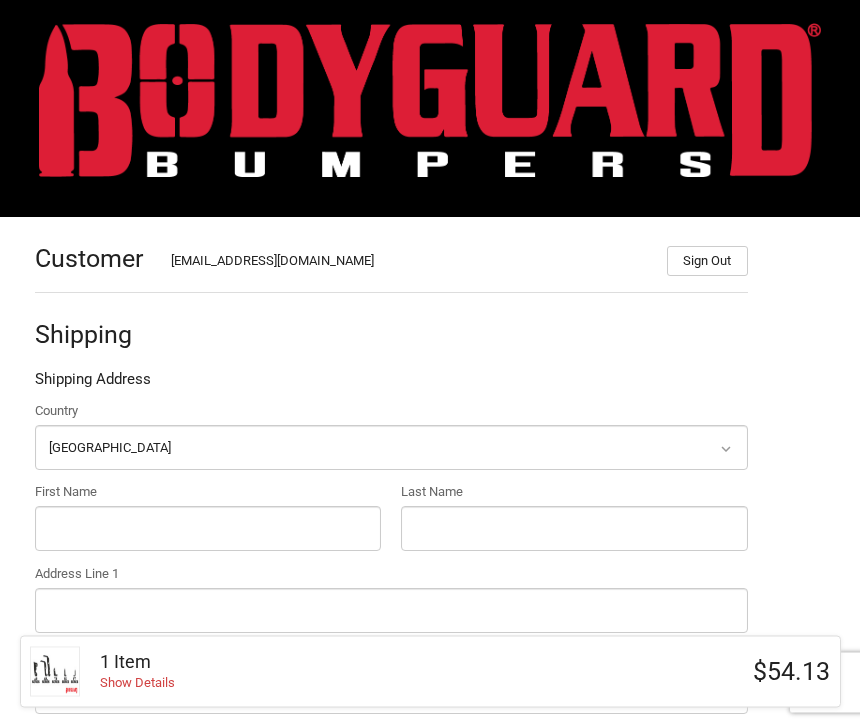 scroll, scrollTop: 23, scrollLeft: 0, axis: vertical 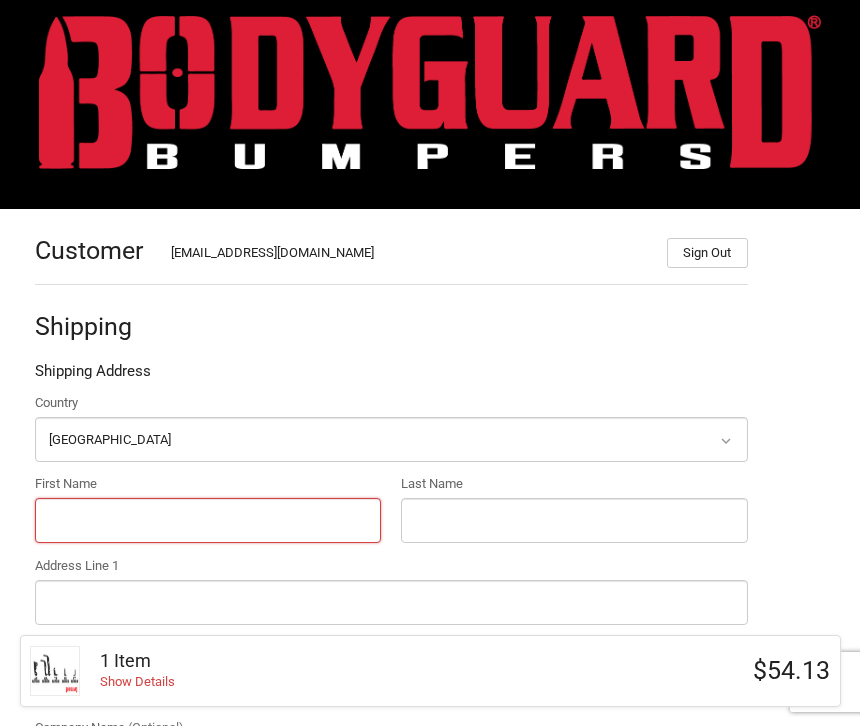 click on "First Name" at bounding box center (208, 521) 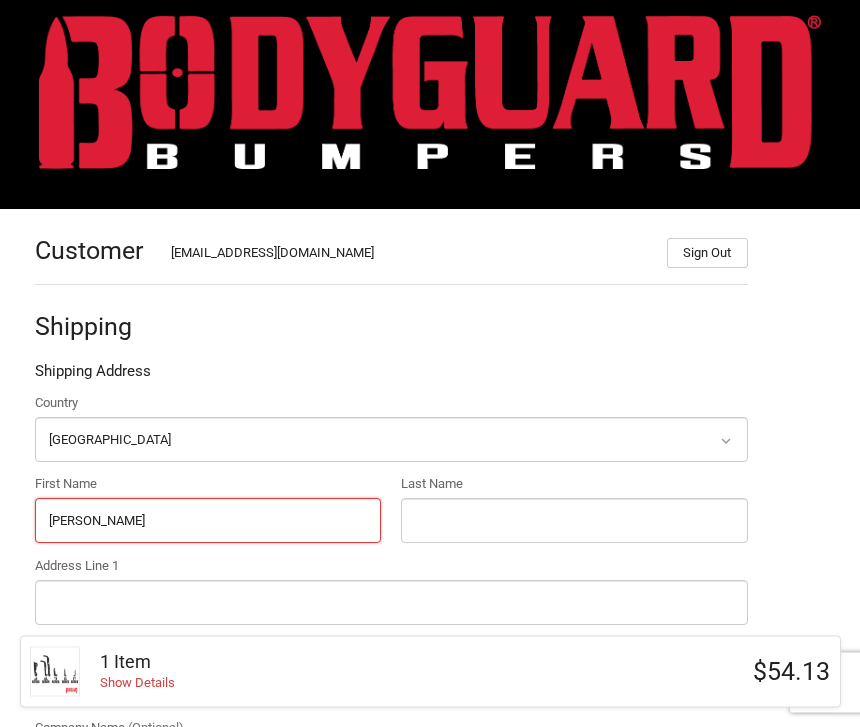 type on "Walter" 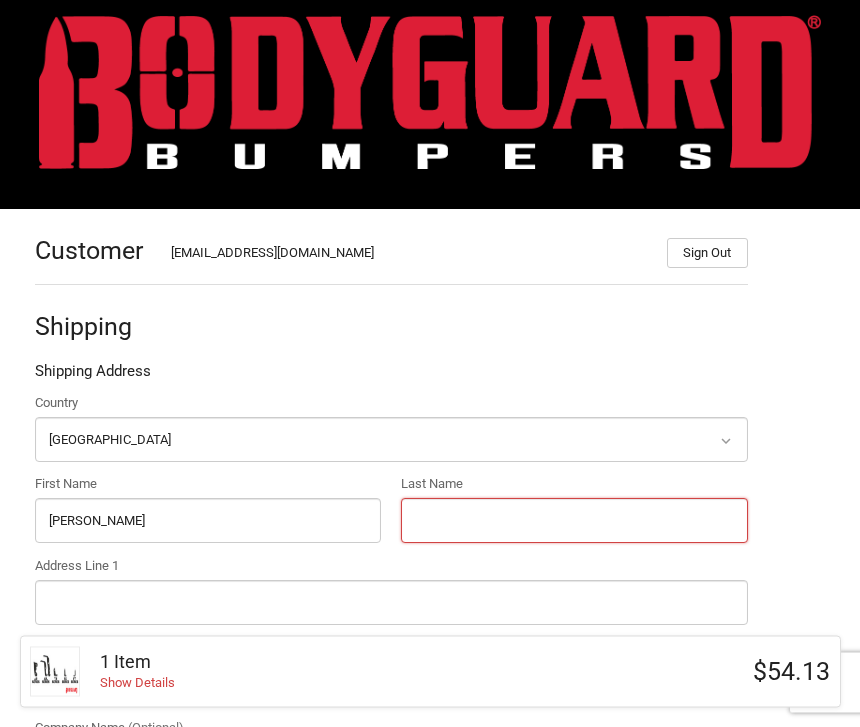 click on "Last Name" at bounding box center (574, 521) 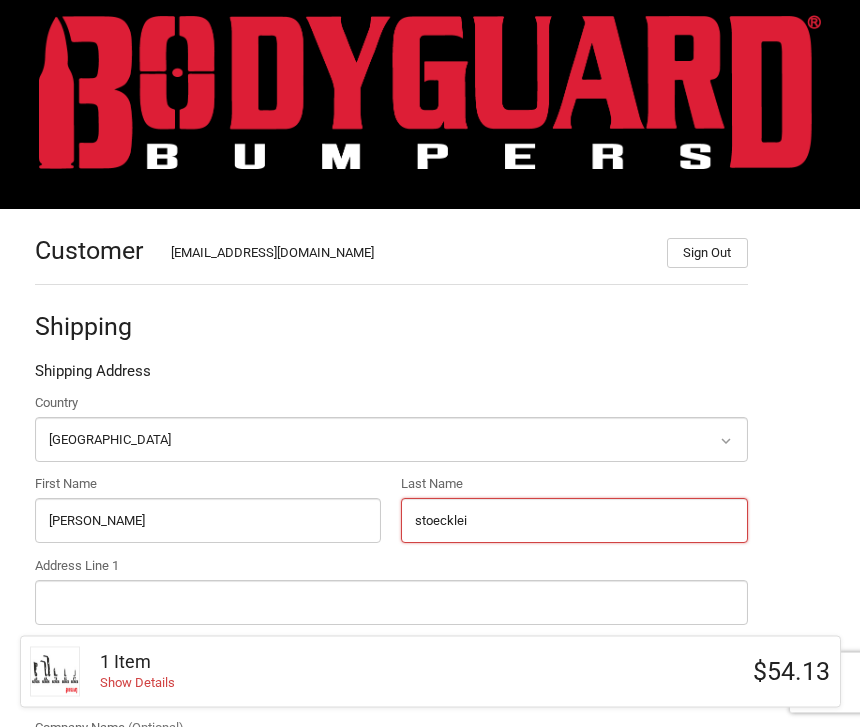type on "stoecklei" 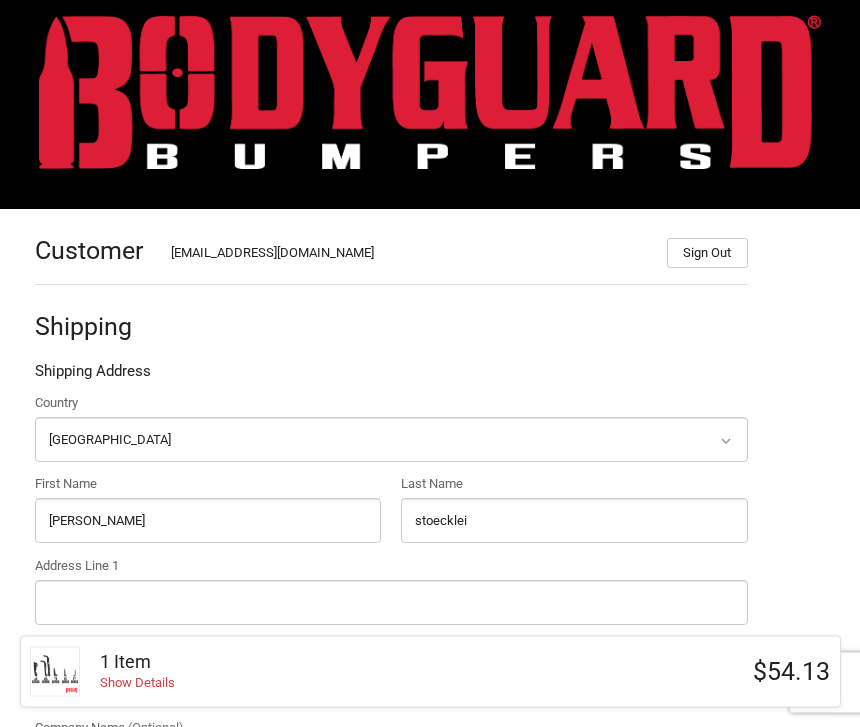 scroll, scrollTop: 229, scrollLeft: 0, axis: vertical 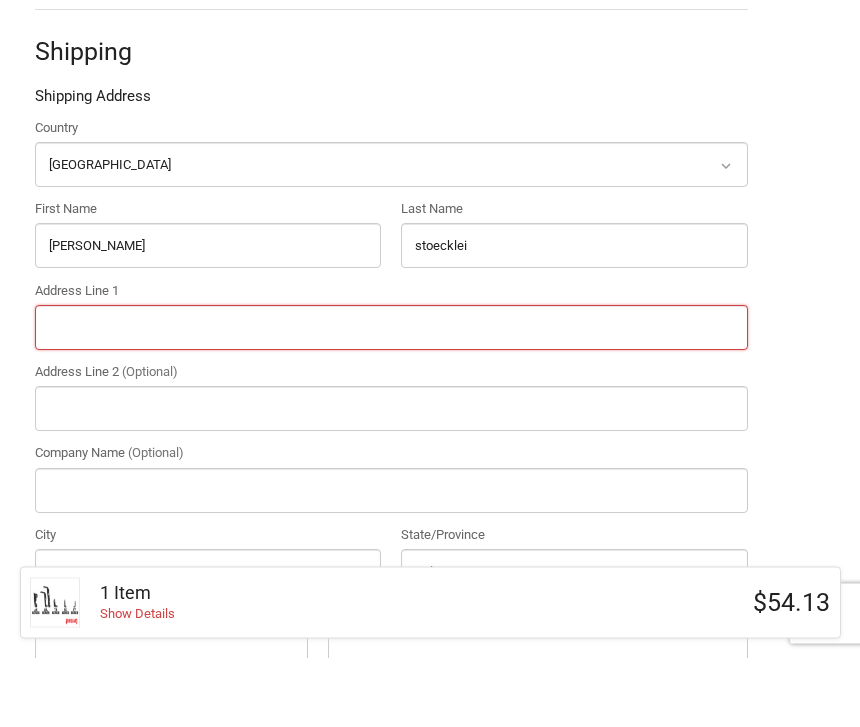 click on "Address Line 1" at bounding box center (391, 397) 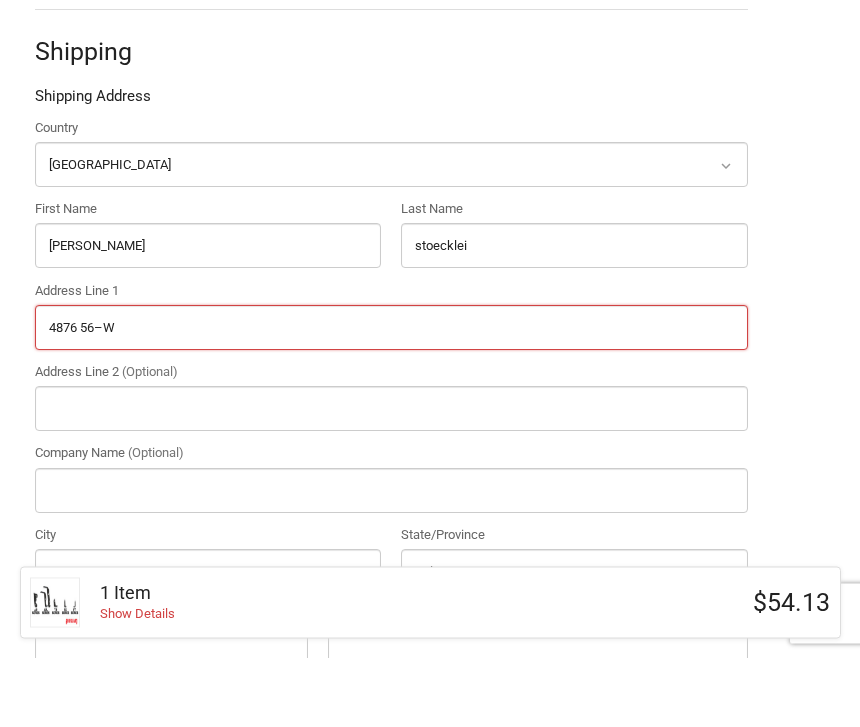 click on "Continue" at bounding box center (96, 1153) 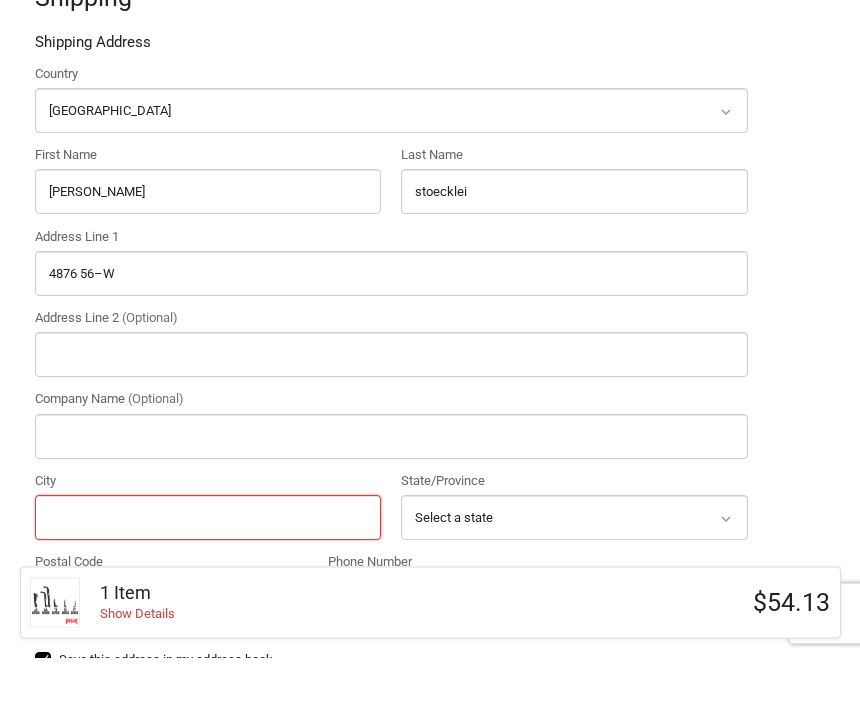 click on "Continue" at bounding box center [96, 1099] 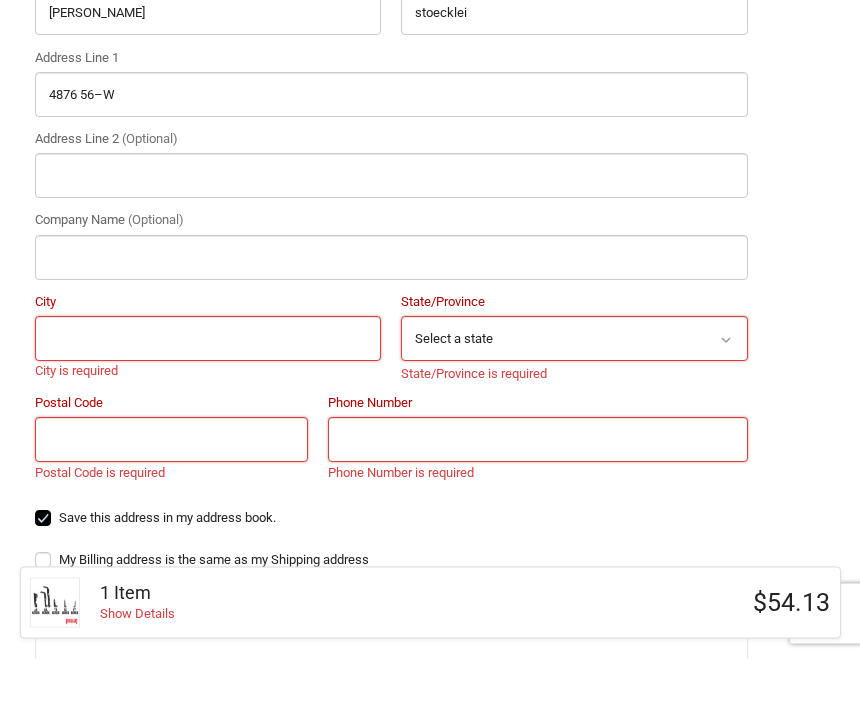 scroll, scrollTop: 469, scrollLeft: 0, axis: vertical 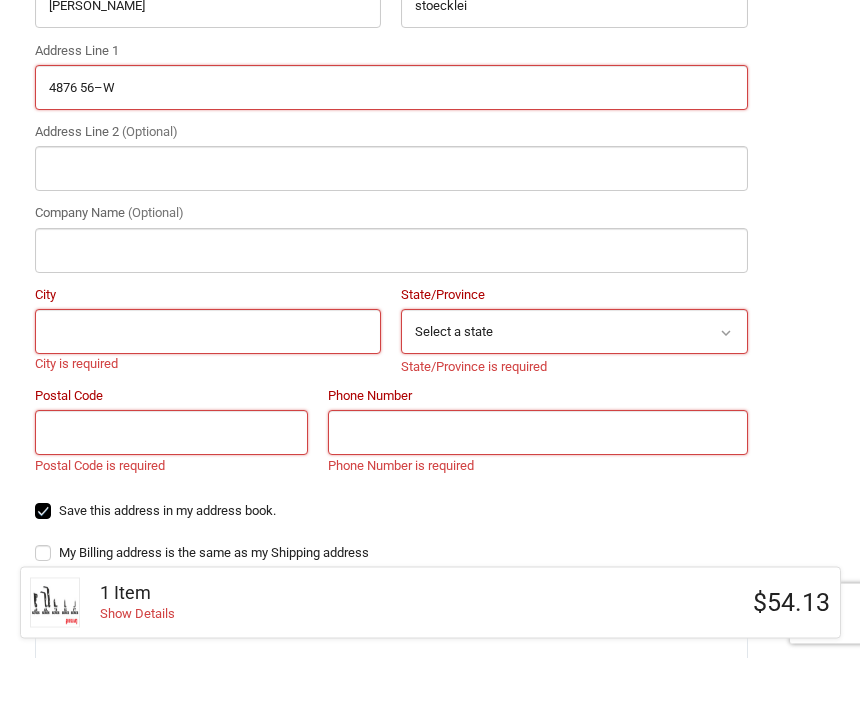 click on "4876 56–W" at bounding box center (391, 157) 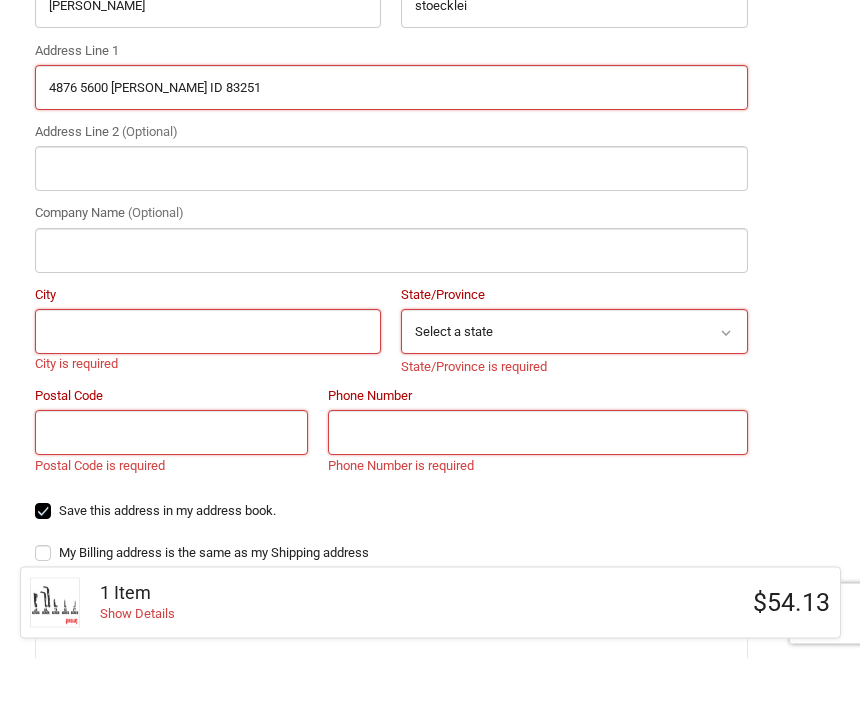 type on "4876 5600 W. Mackay ID 83251" 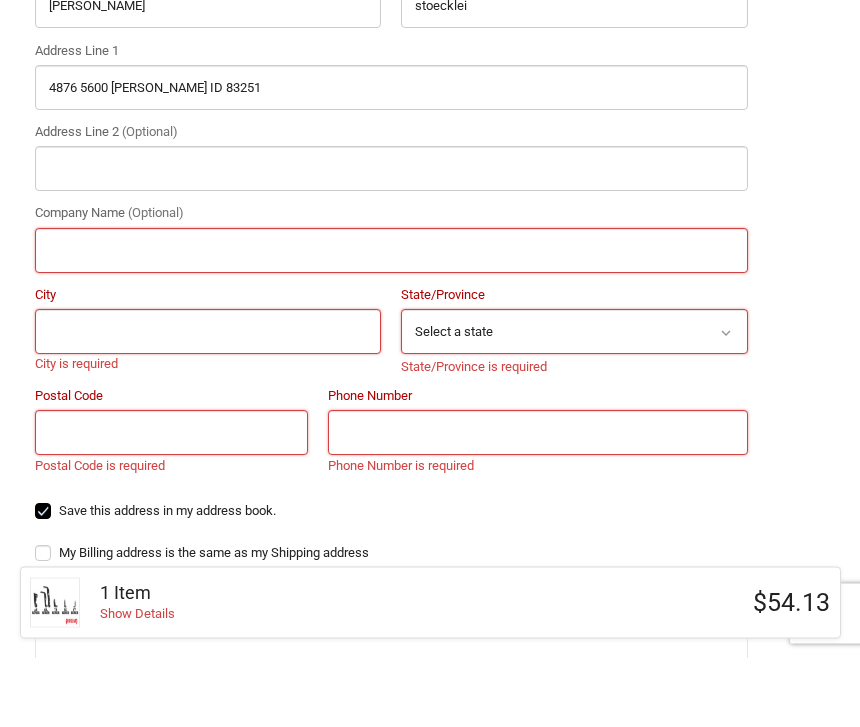 click on "Company Name   (Optional)" at bounding box center (391, 320) 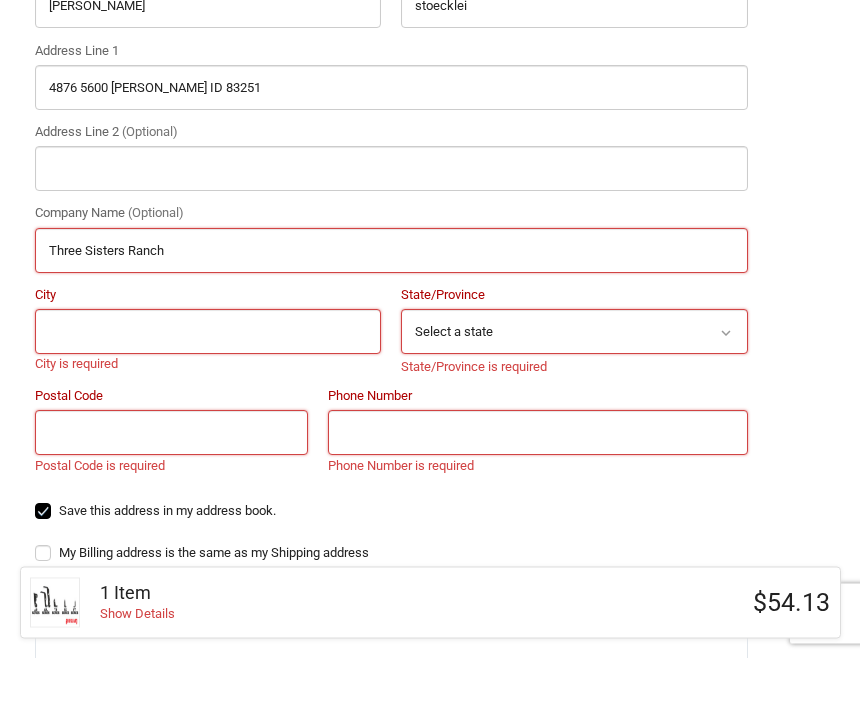 type on "Three Sisters Ranch" 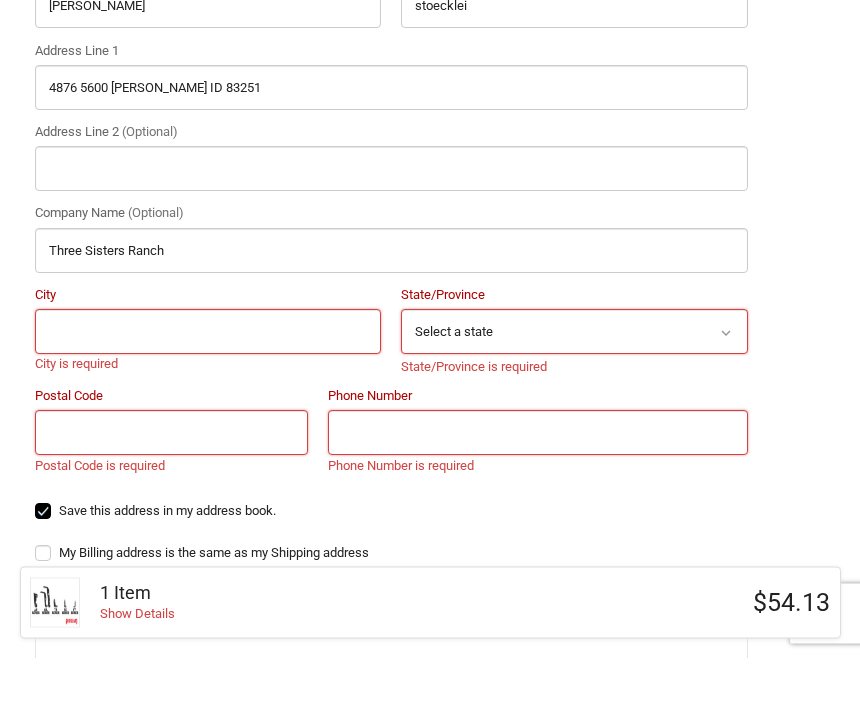 click on "City" at bounding box center [208, 401] 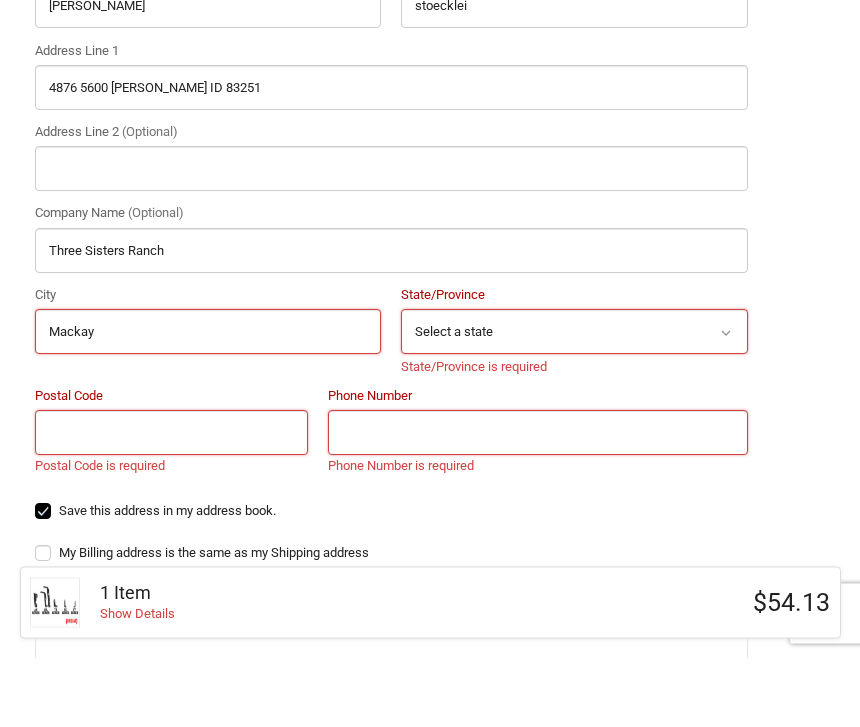 type on "Mackay" 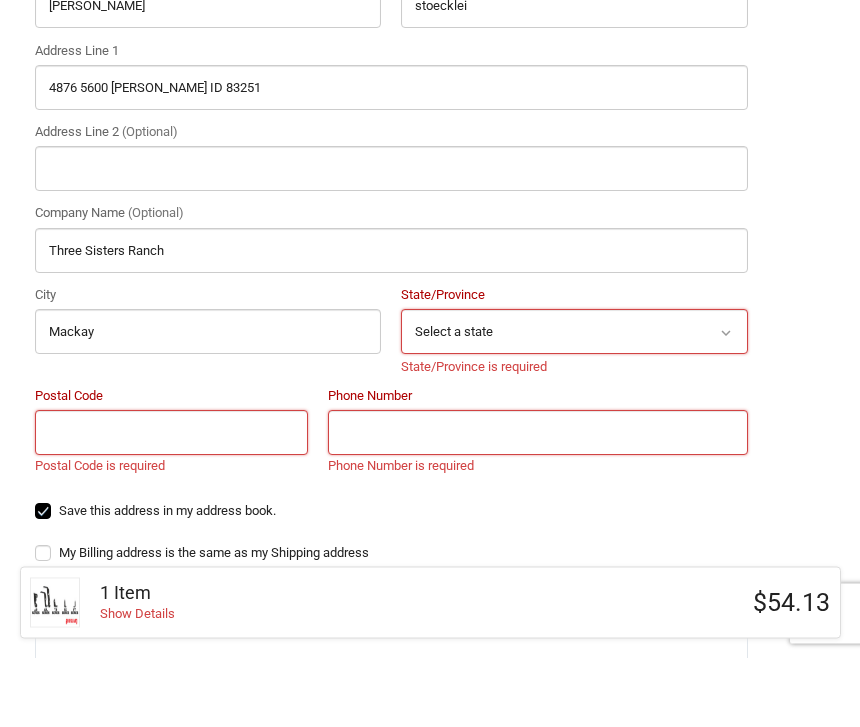 click on "Postal Code" at bounding box center [172, 502] 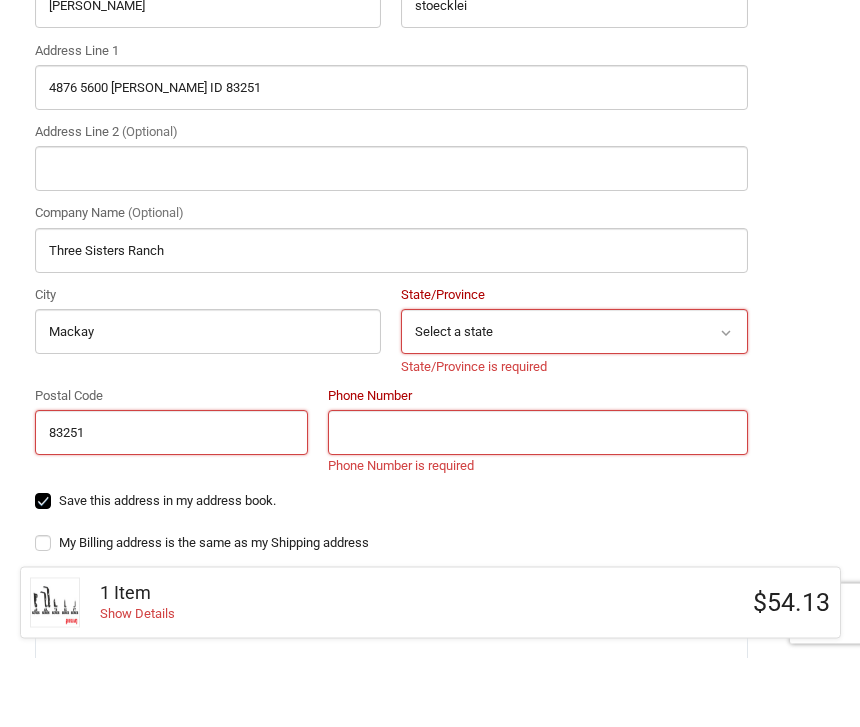 type on "83251" 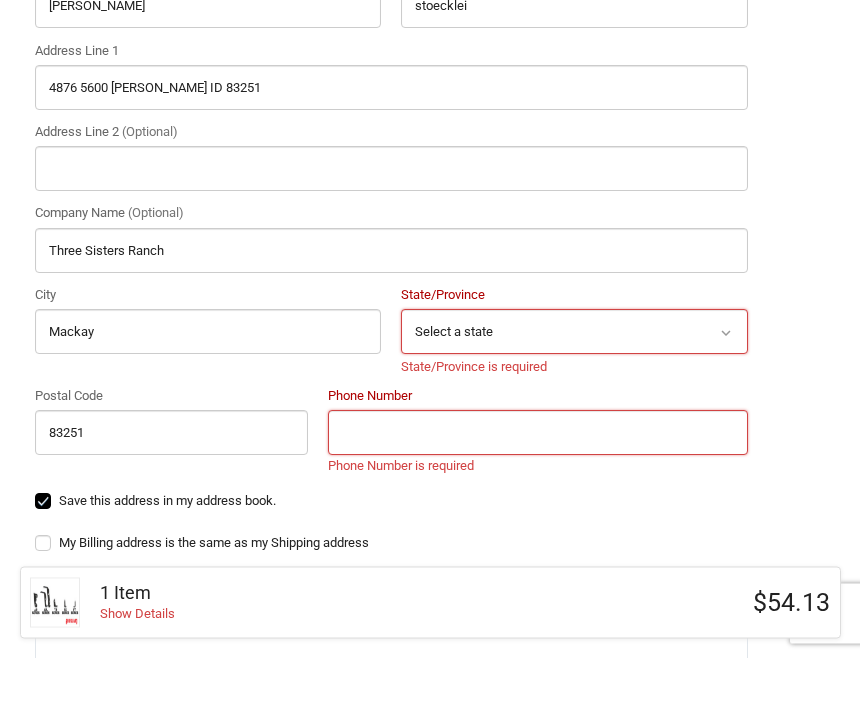 click on "Phone Number" at bounding box center (538, 502) 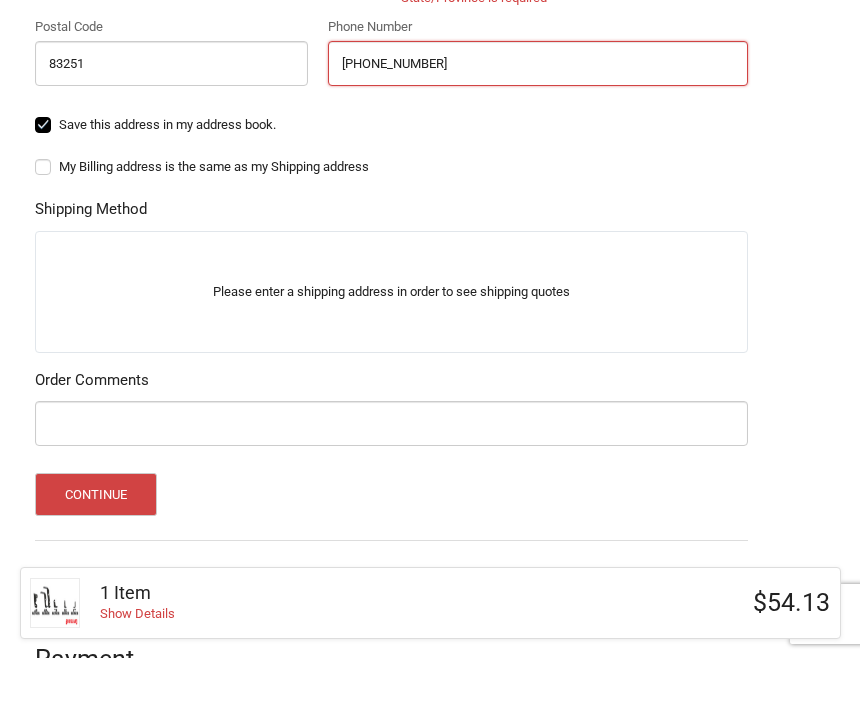 scroll, scrollTop: 969, scrollLeft: 0, axis: vertical 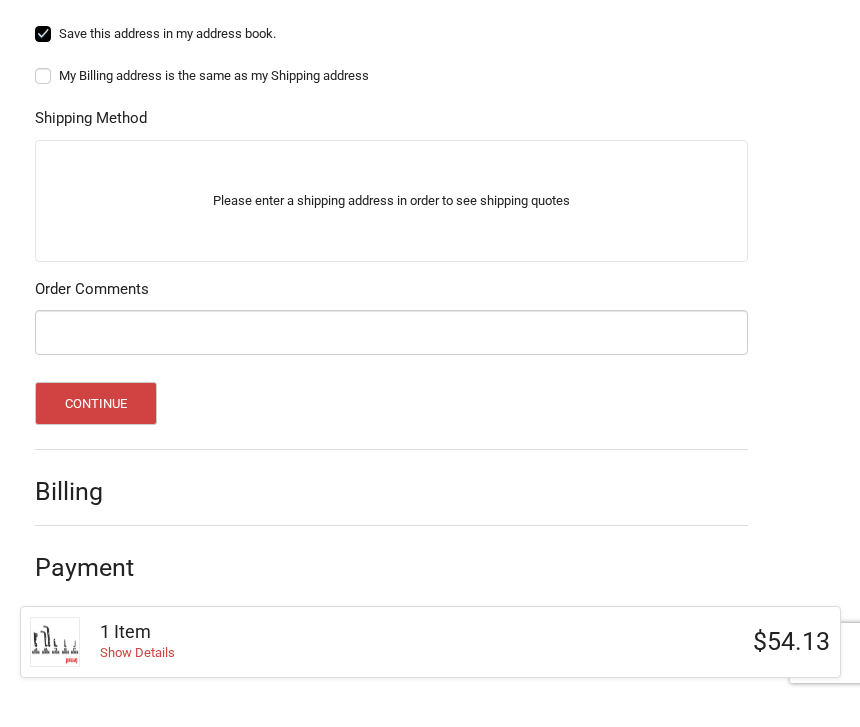 type on "412-596-5360" 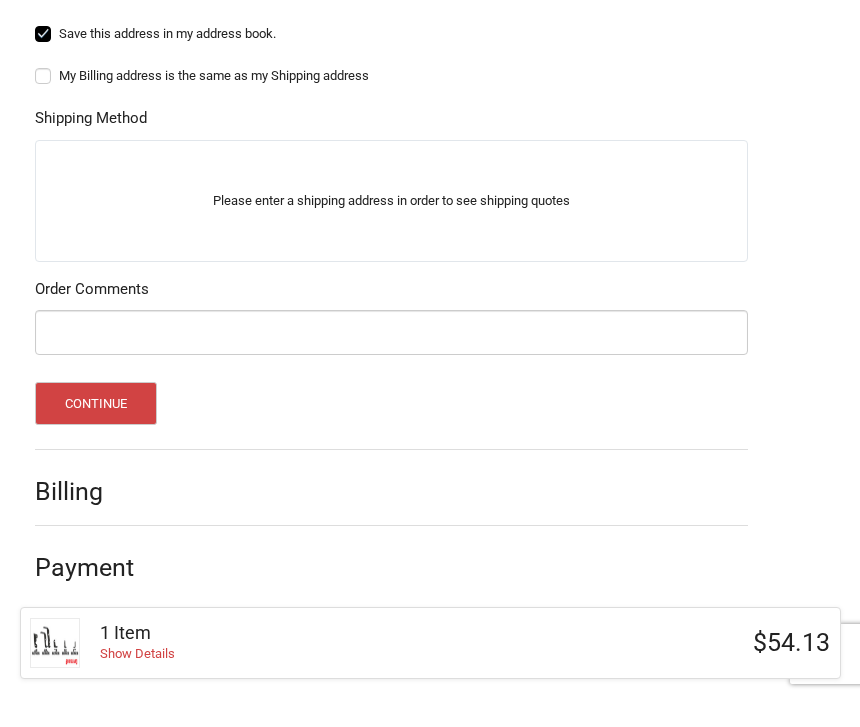 scroll, scrollTop: 929, scrollLeft: 0, axis: vertical 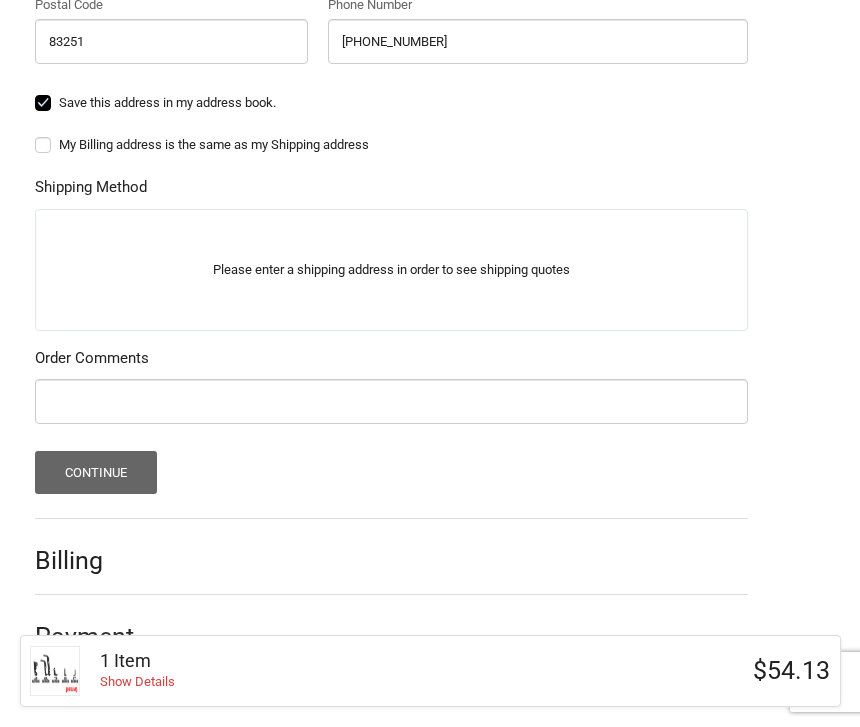 click on "Continue" at bounding box center [96, 473] 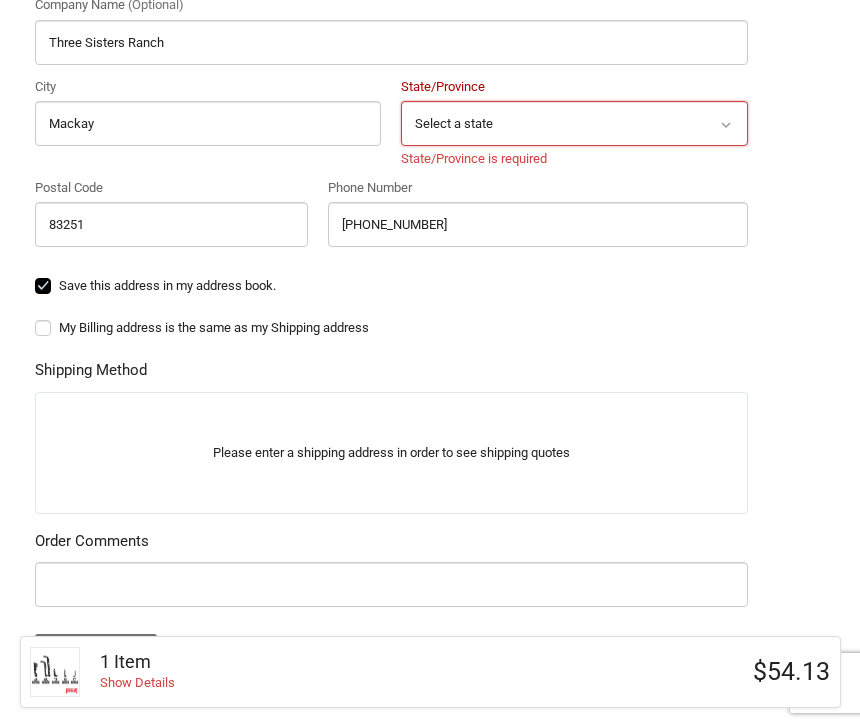 scroll, scrollTop: 485, scrollLeft: 0, axis: vertical 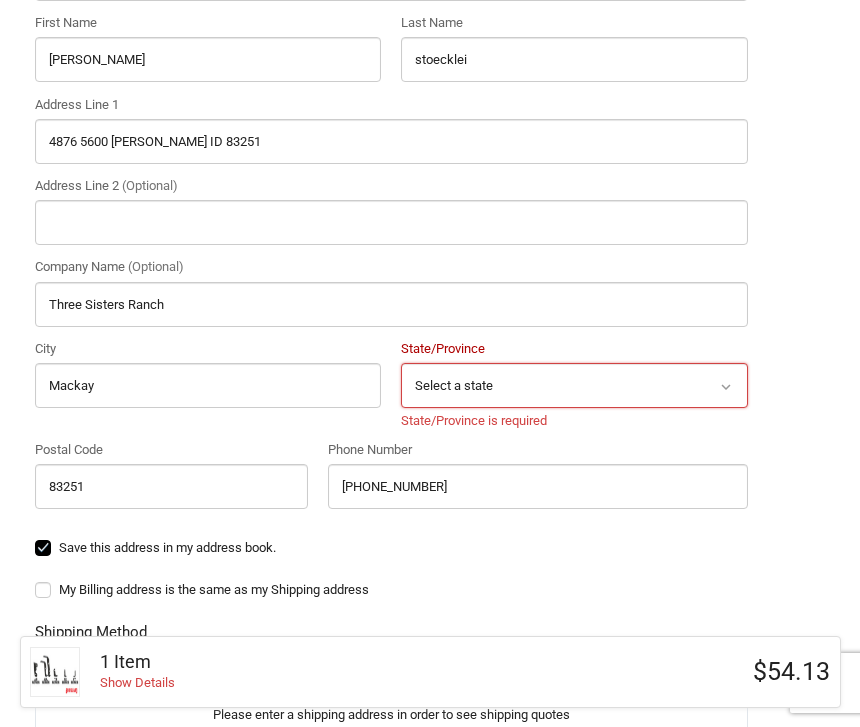 select on "ID" 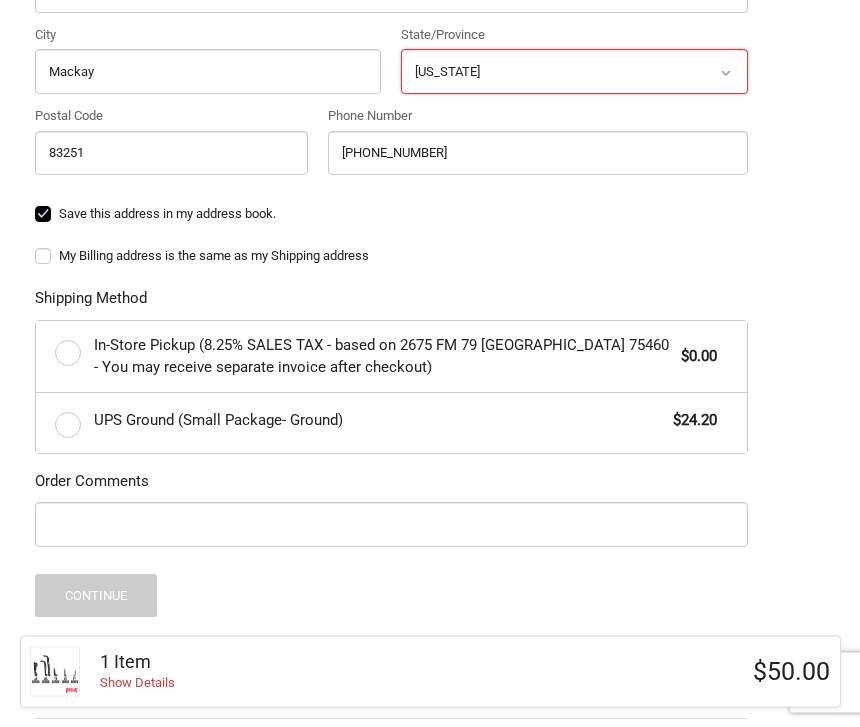 scroll, scrollTop: 921, scrollLeft: 0, axis: vertical 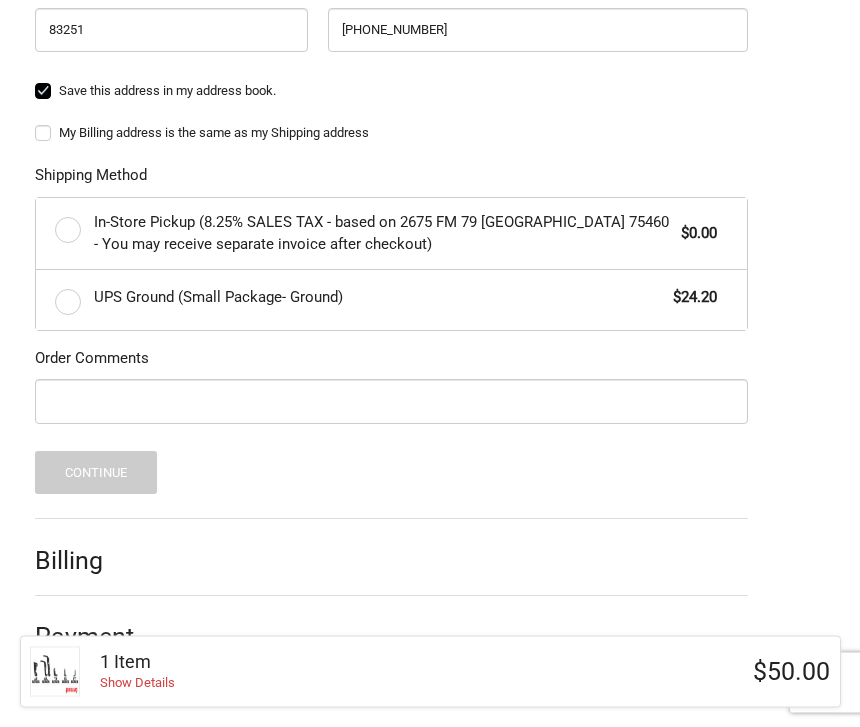 click on "Billing" at bounding box center (93, 561) 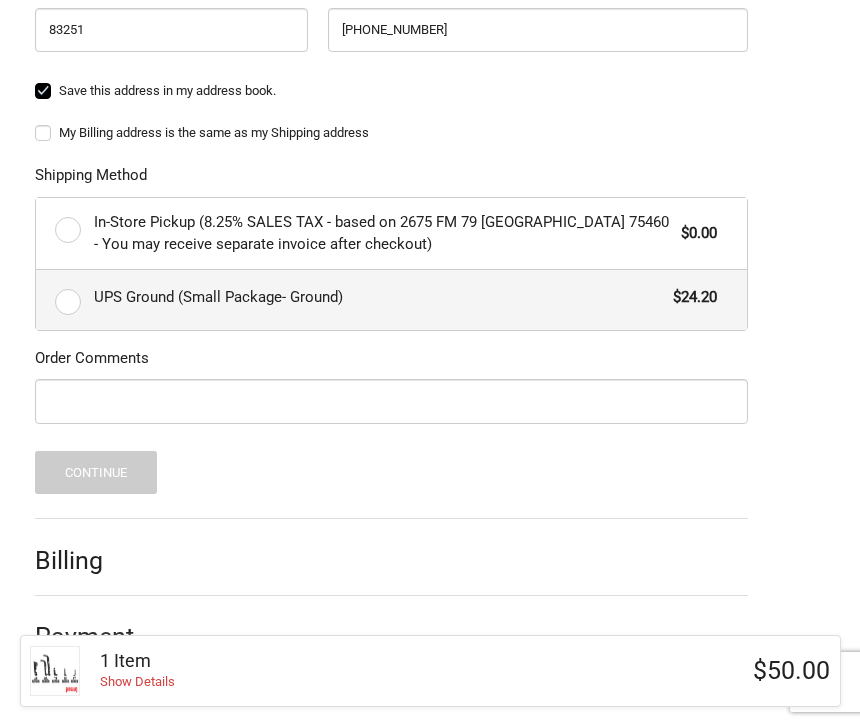 click on "UPS Ground (Small Package- Ground) $24.20" at bounding box center (391, 301) 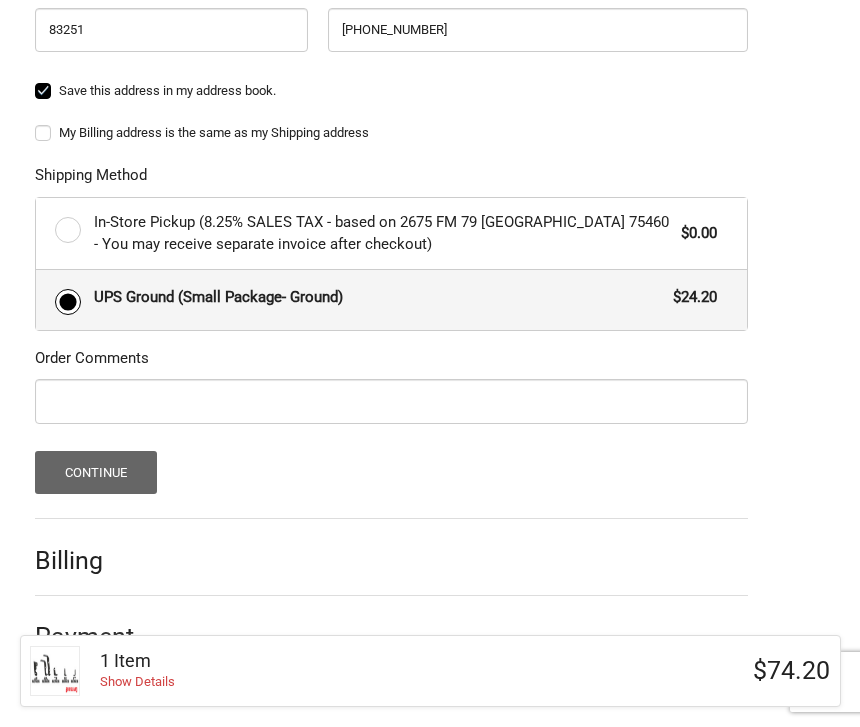 click on "Continue" at bounding box center [96, 473] 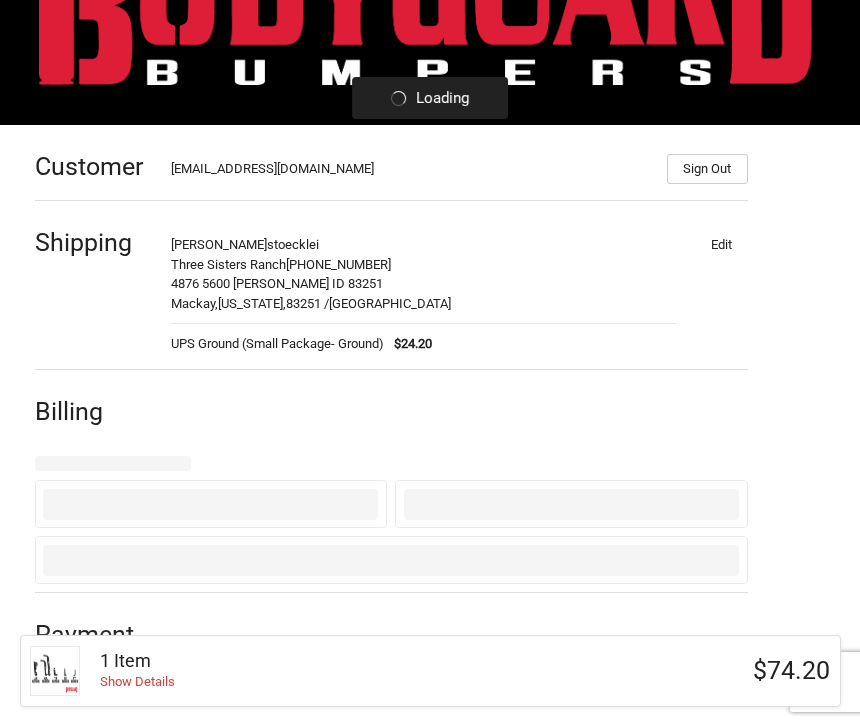 select on "US" 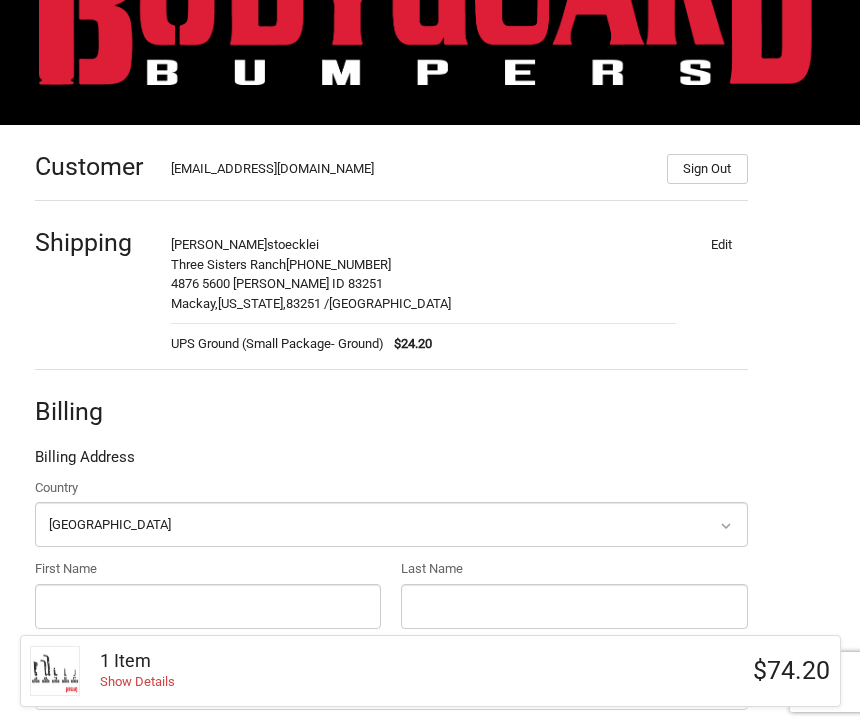 scroll, scrollTop: 108, scrollLeft: 0, axis: vertical 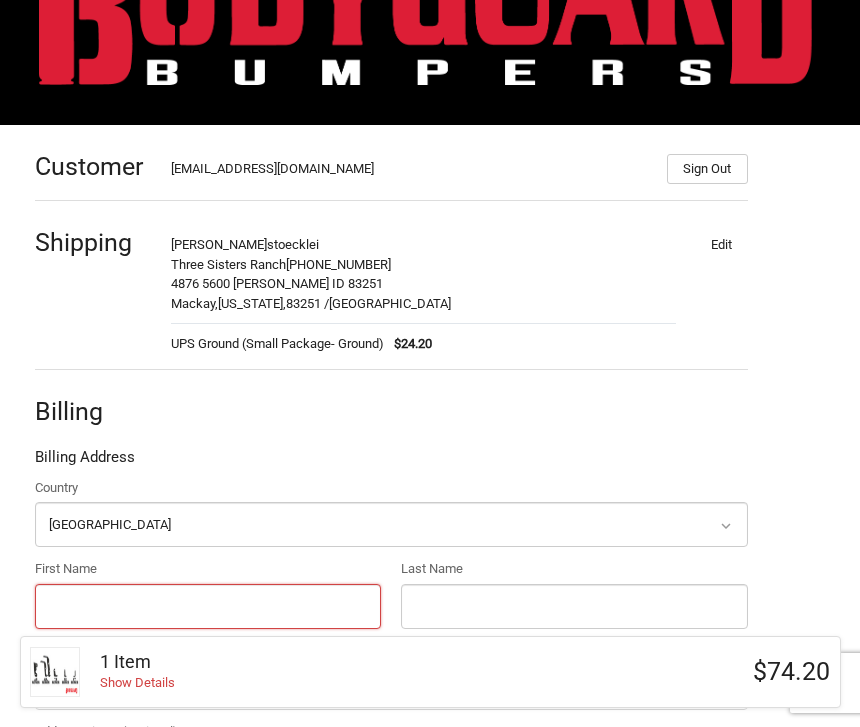 click on "First Name" at bounding box center [208, 606] 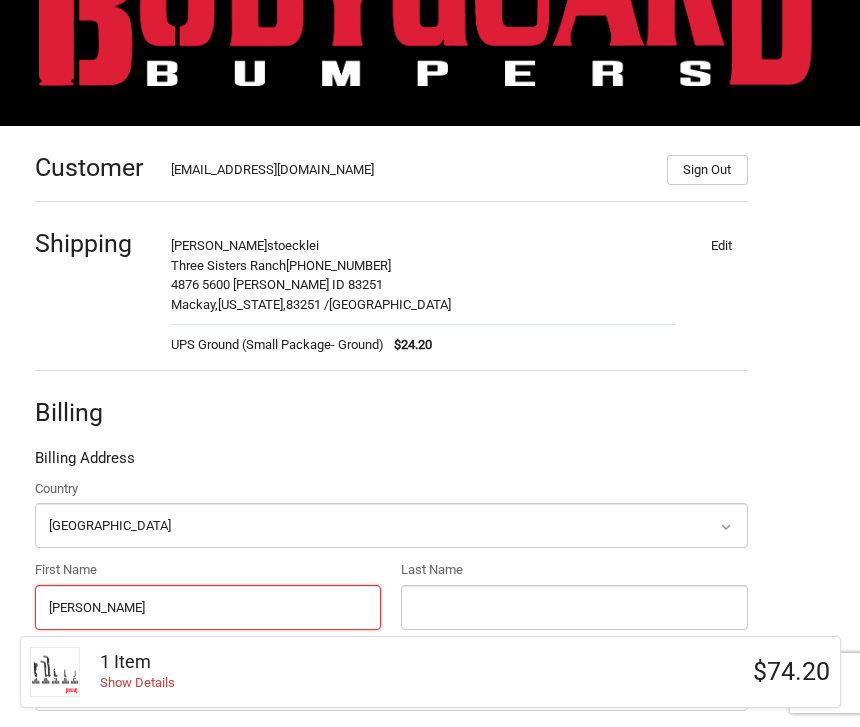 type on "Walter" 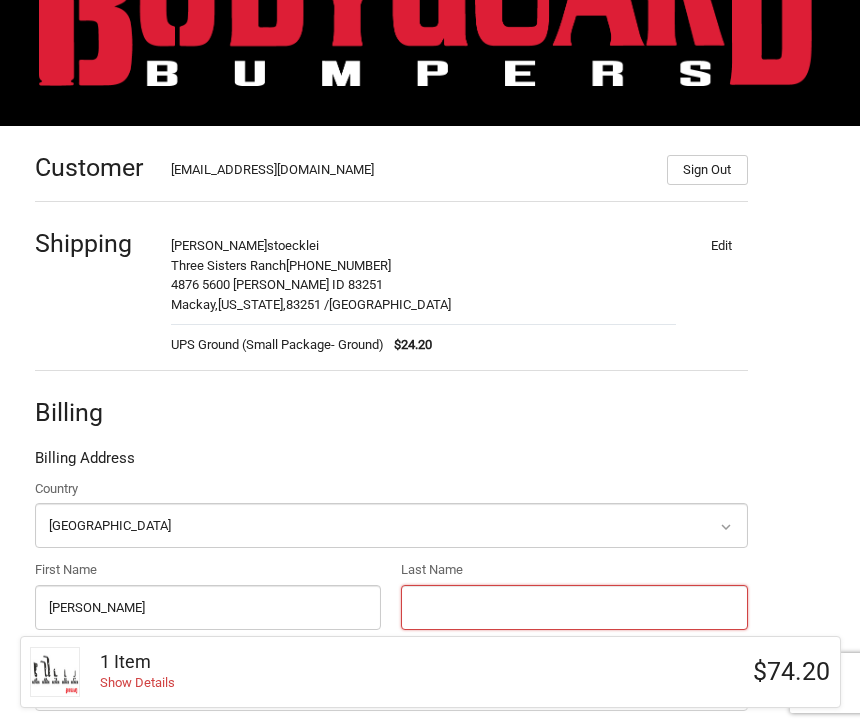 click on "Last Name" at bounding box center [574, 607] 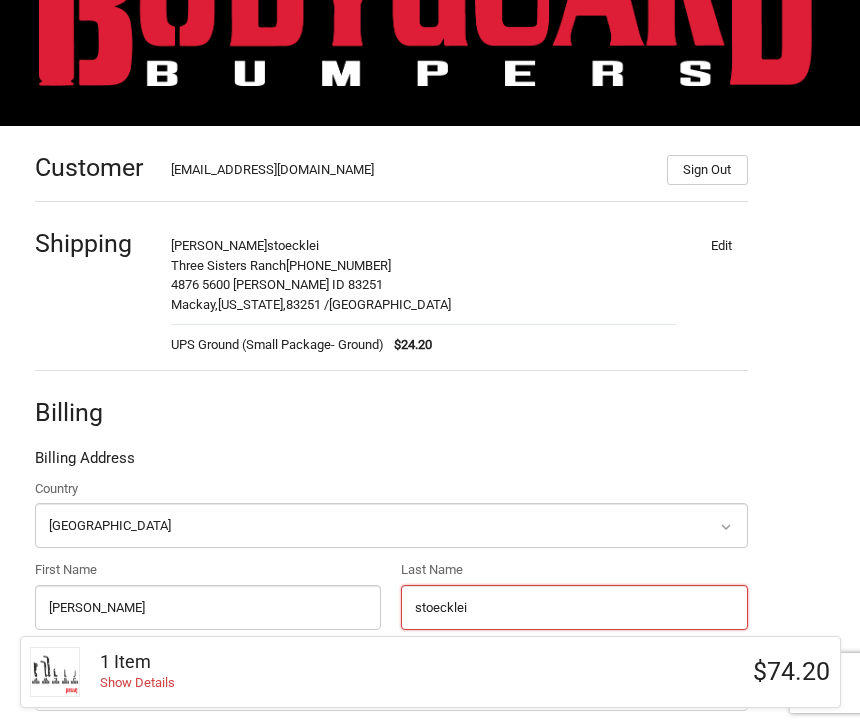 type on "stoecklei" 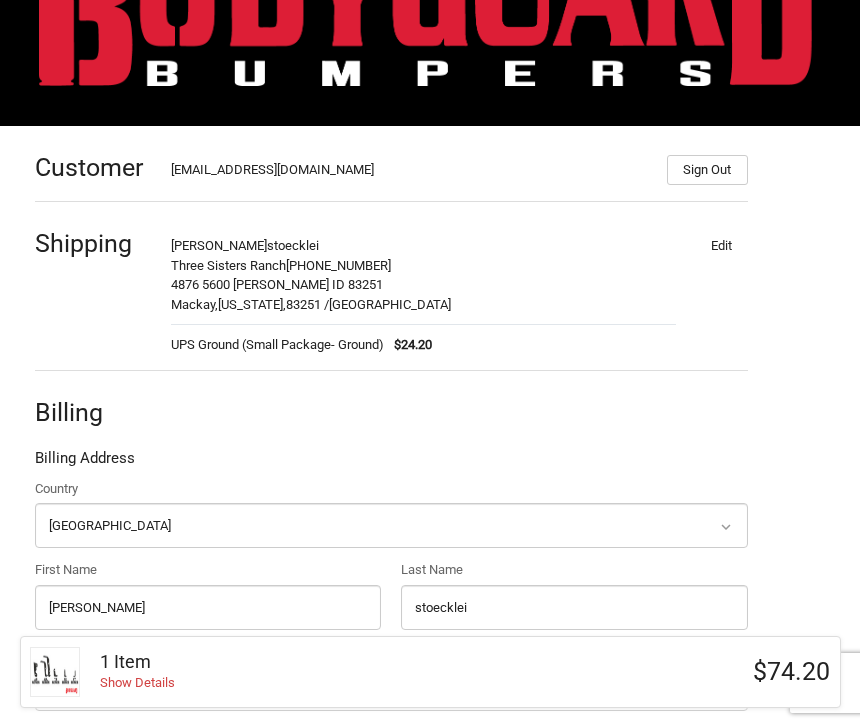 click on "Address Line 2   (Optional)" at bounding box center (391, 770) 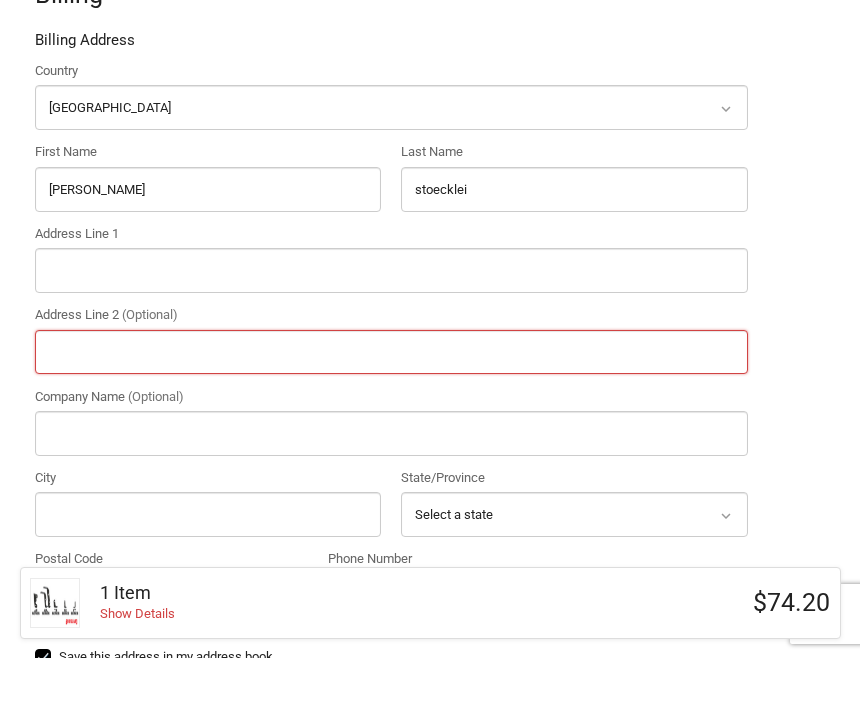 type on "n" 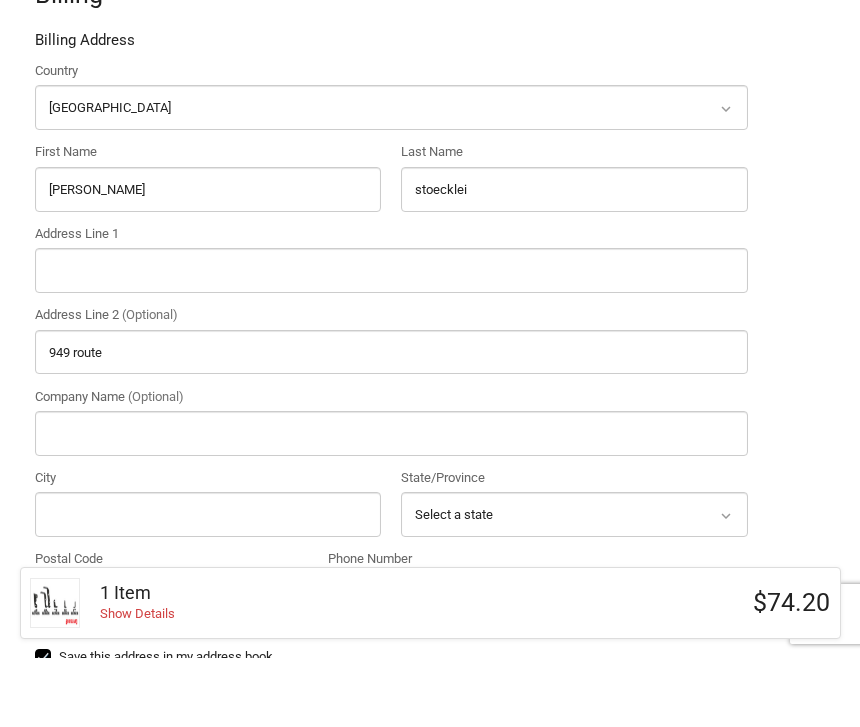 scroll, scrollTop: 526, scrollLeft: 0, axis: vertical 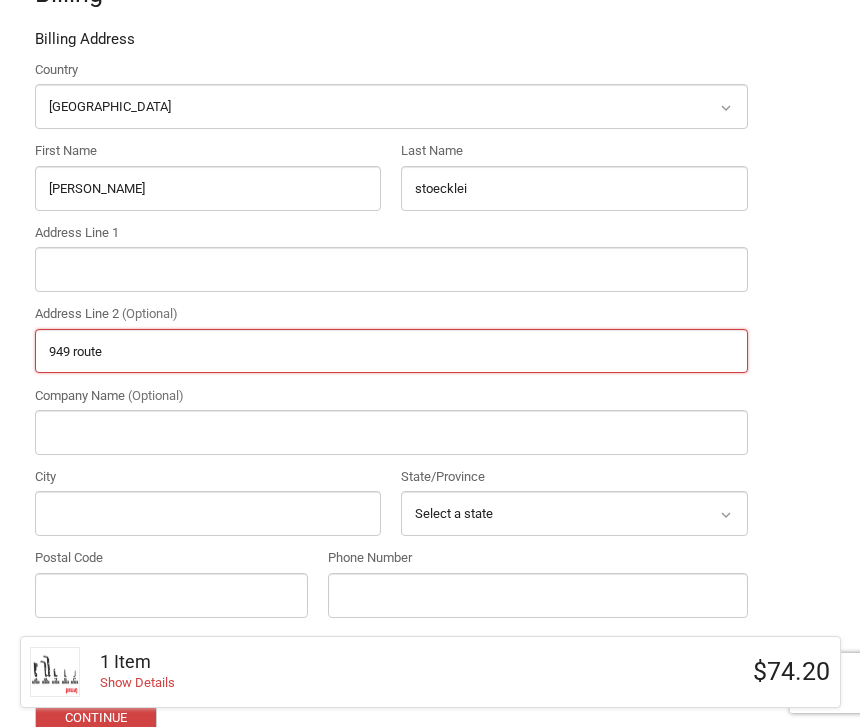 click on "949 route" at bounding box center [391, 351] 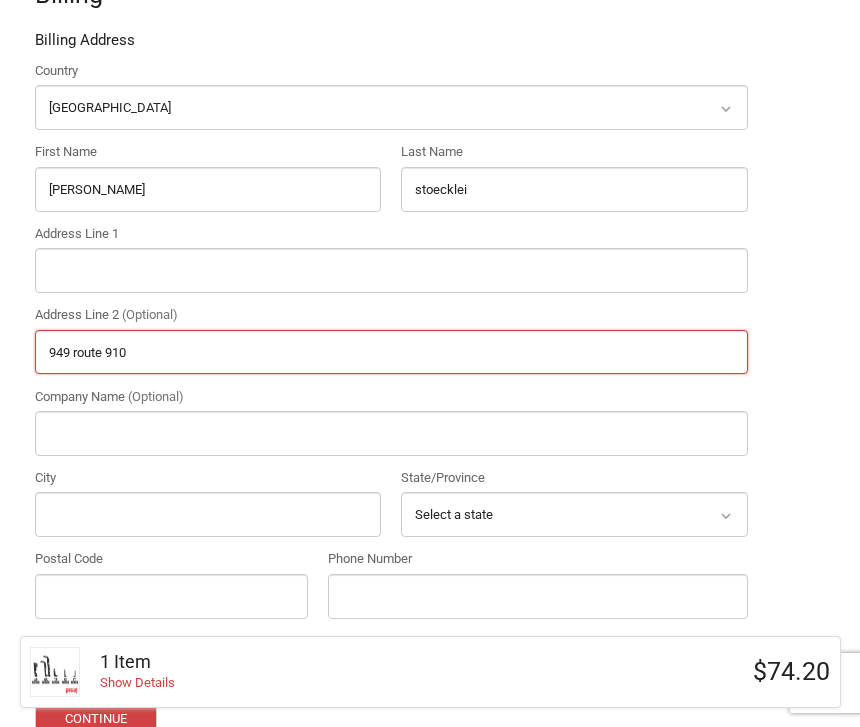 type on "949 route 910" 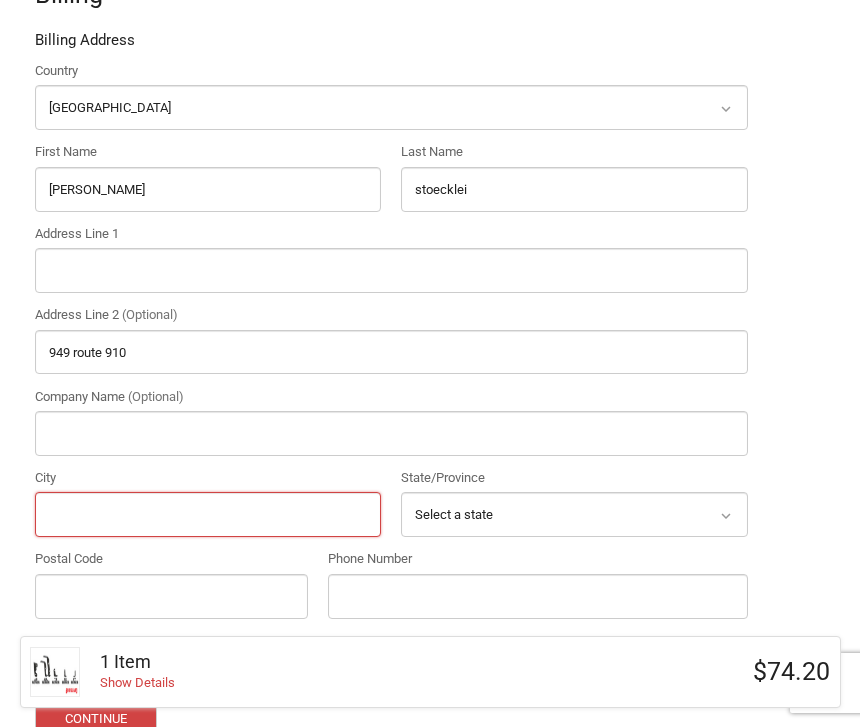 click on "City" at bounding box center (208, 514) 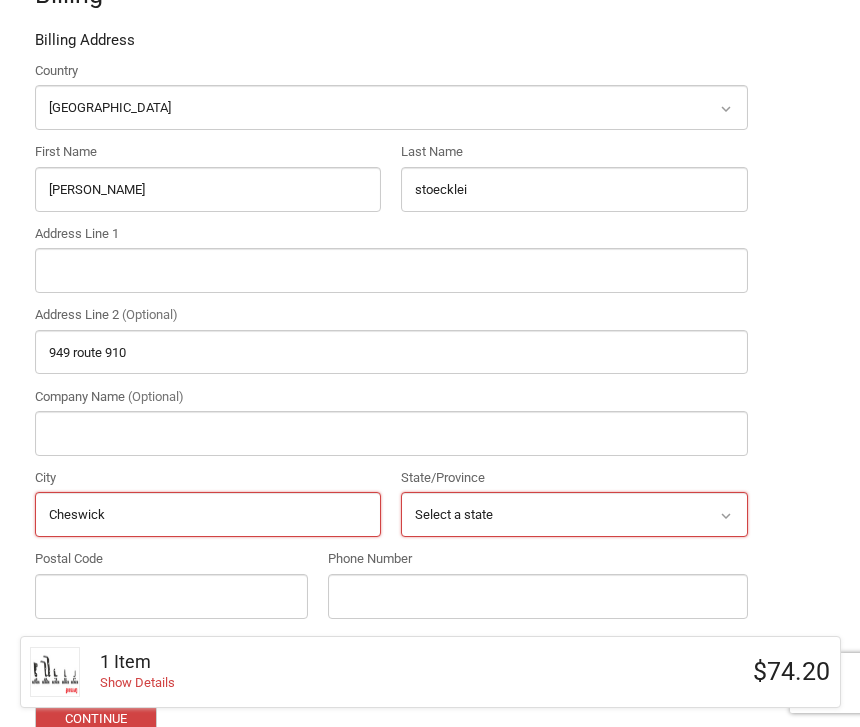 type on "Cheswick" 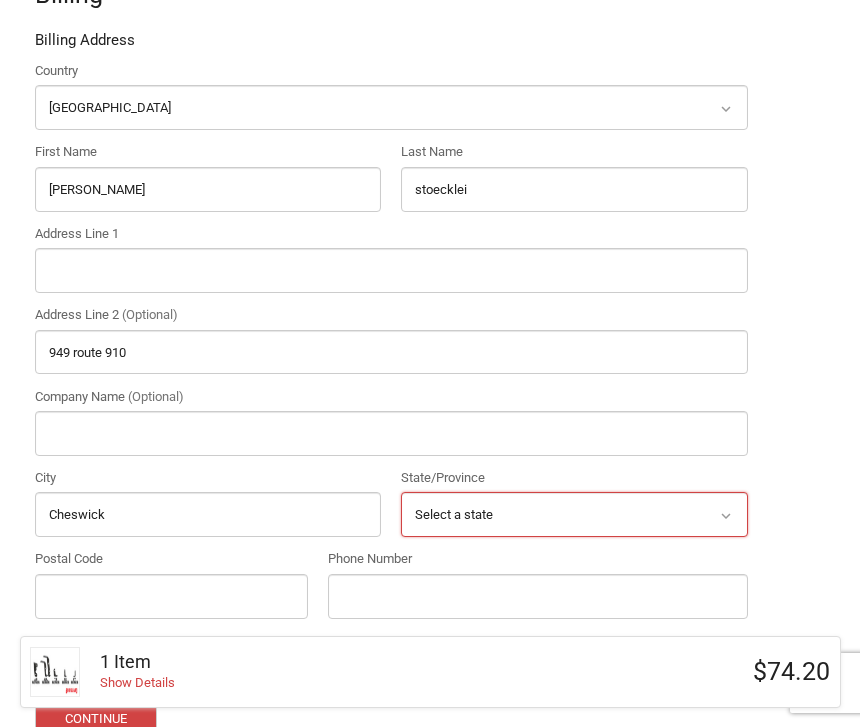 click on "Select a state Alabama Alaska American Samoa Arizona Arkansas Armed Forces Americas Armed Forces Europe Armed Forces Pacific California Colorado Connecticut Delaware District of Columbia Federated States Of Micronesia Florida Georgia Guam Hawaii Idaho Illinois Indiana Iowa Kansas Kentucky Louisiana Maine Marshall Islands Maryland Massachusetts Michigan Minnesota Mississippi Missouri Montana Nebraska Nevada New Hampshire New Jersey New Mexico New York North Carolina North Dakota Northern Mariana Islands Ohio Oklahoma Oregon Palau Pennsylvania Puerto Rico Rhode Island South Carolina South Dakota Tennessee Texas Utah Vermont Virgin Islands Virginia Washington West Virginia Wisconsin Wyoming" at bounding box center [574, 514] 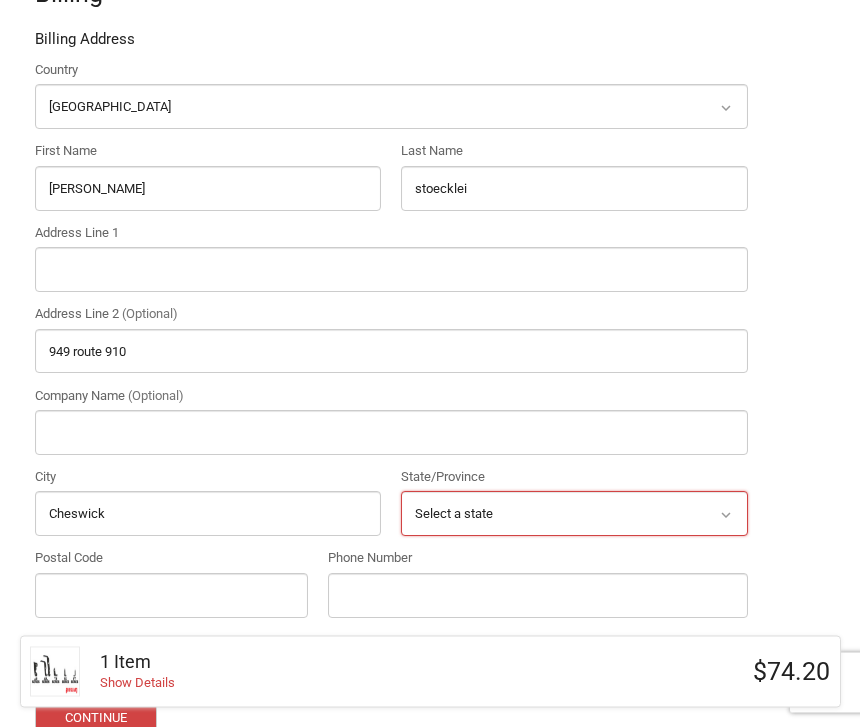 select on "PA" 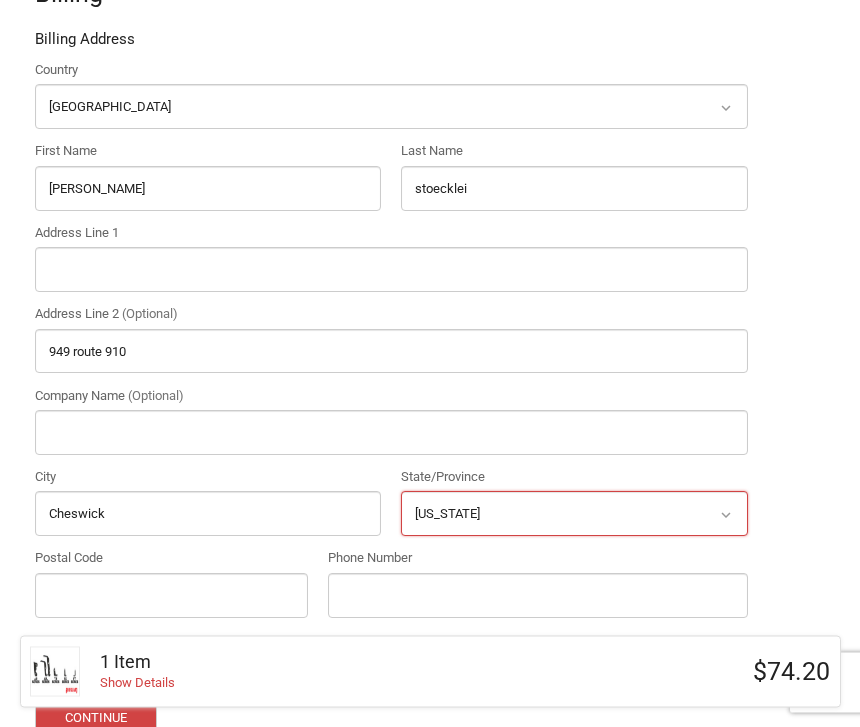scroll, scrollTop: 526, scrollLeft: 0, axis: vertical 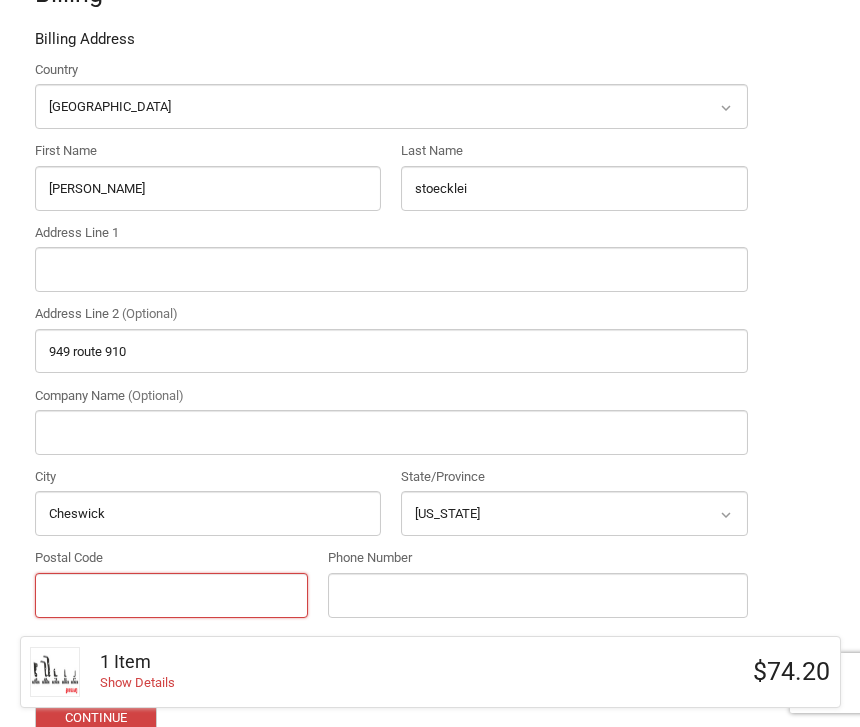 click on "Postal Code" at bounding box center (172, 595) 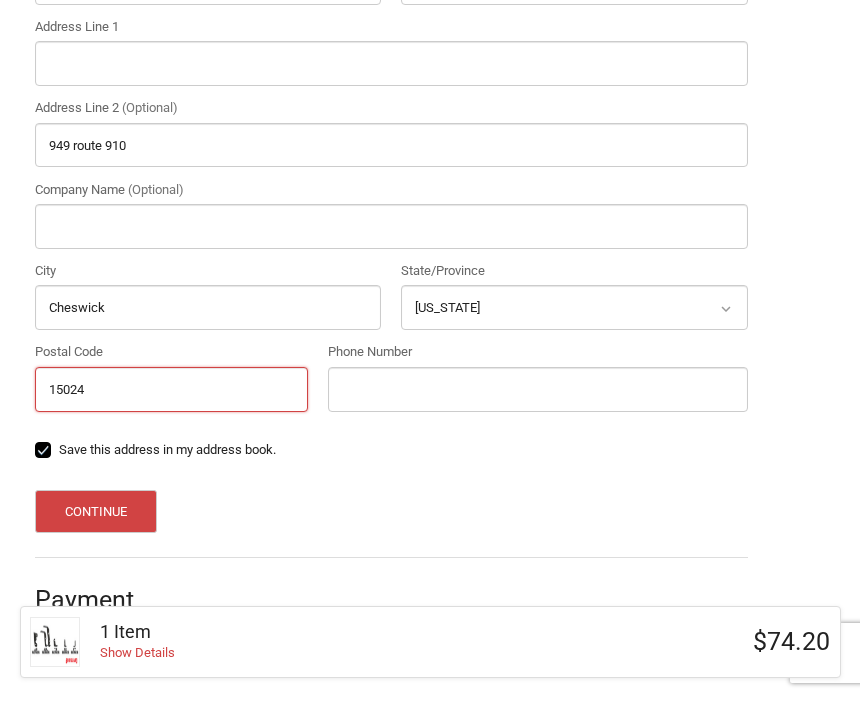 scroll, scrollTop: 721, scrollLeft: 0, axis: vertical 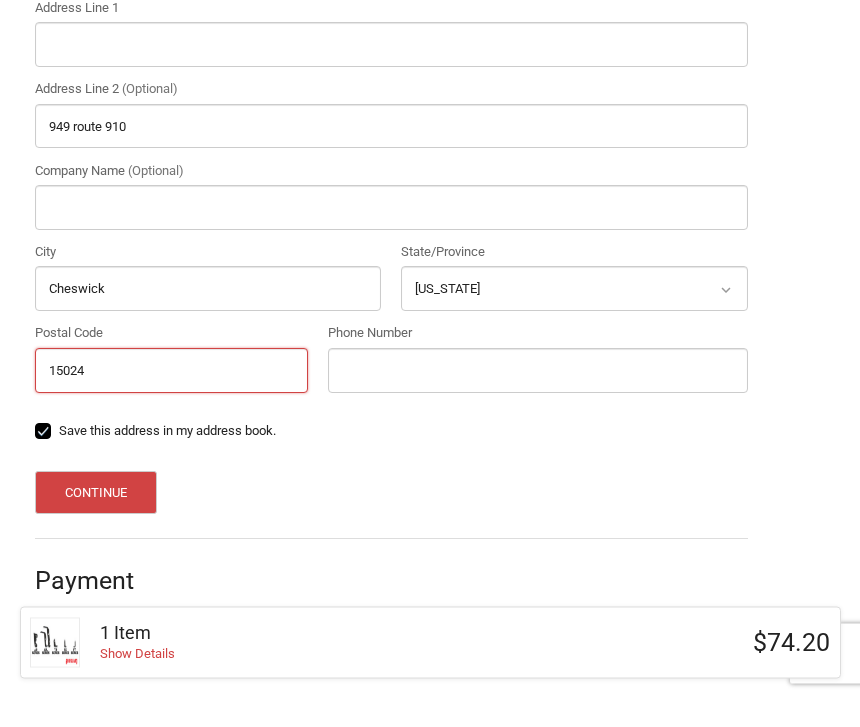 type on "15024" 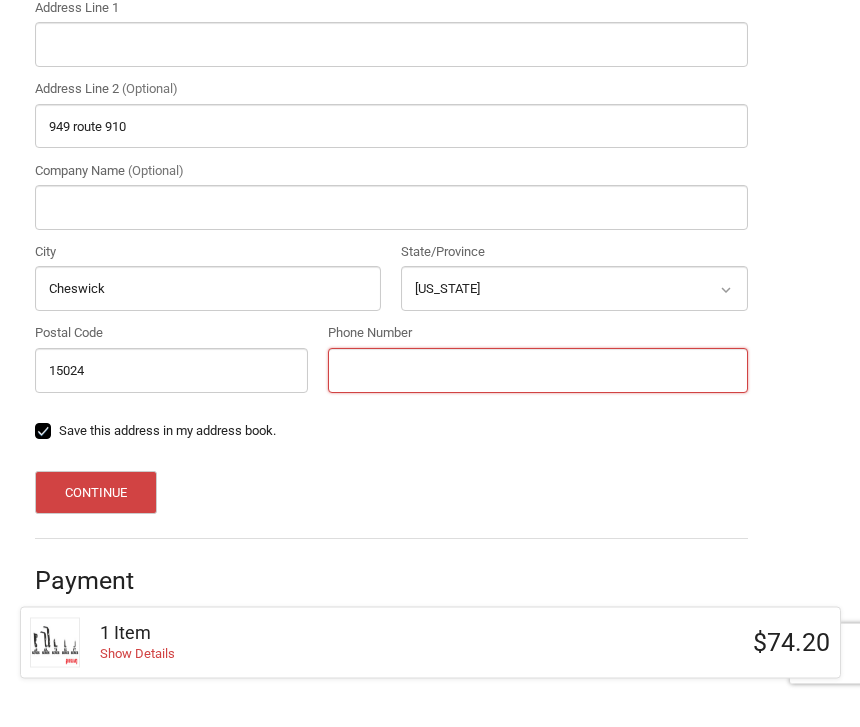 click on "Phone Number" at bounding box center [538, 400] 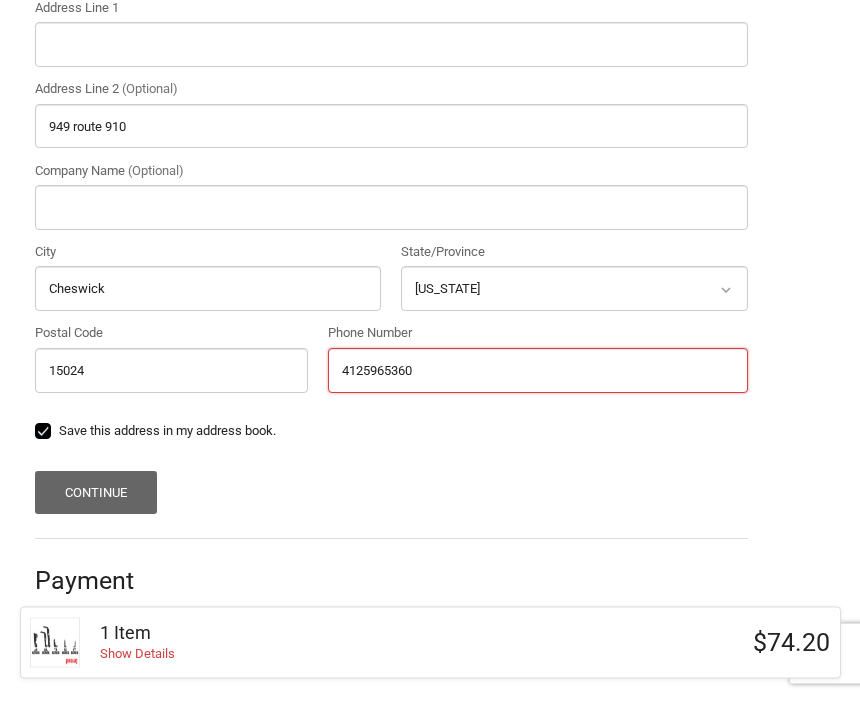 type on "4125965360" 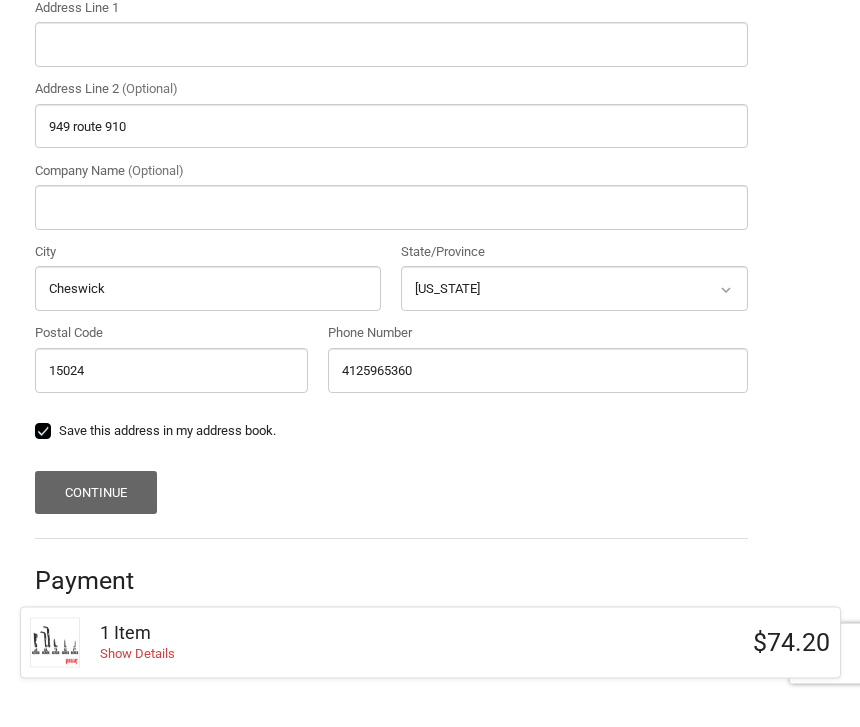 click on "Continue" at bounding box center (96, 522) 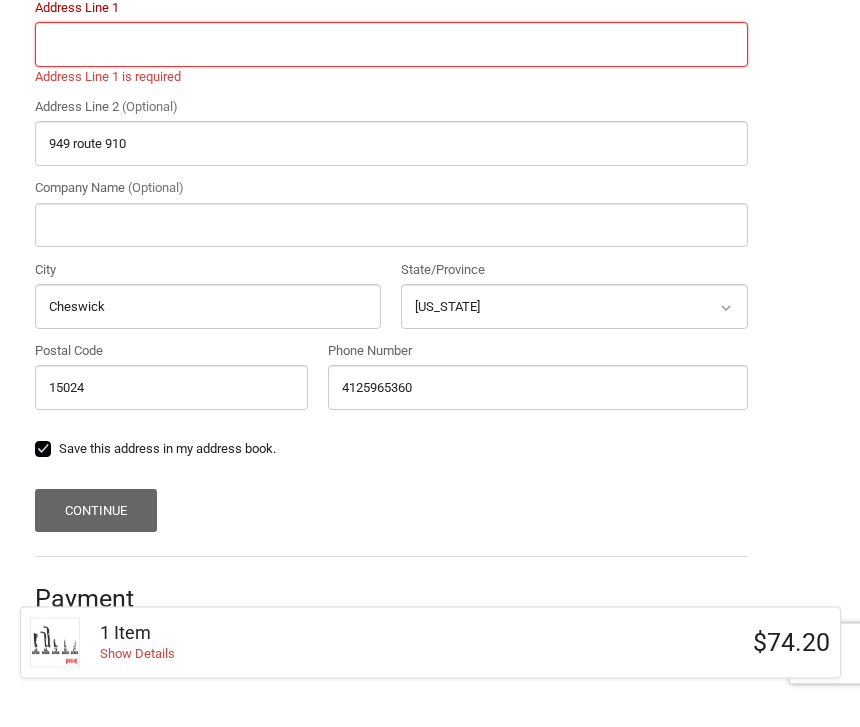 scroll, scrollTop: 443, scrollLeft: 0, axis: vertical 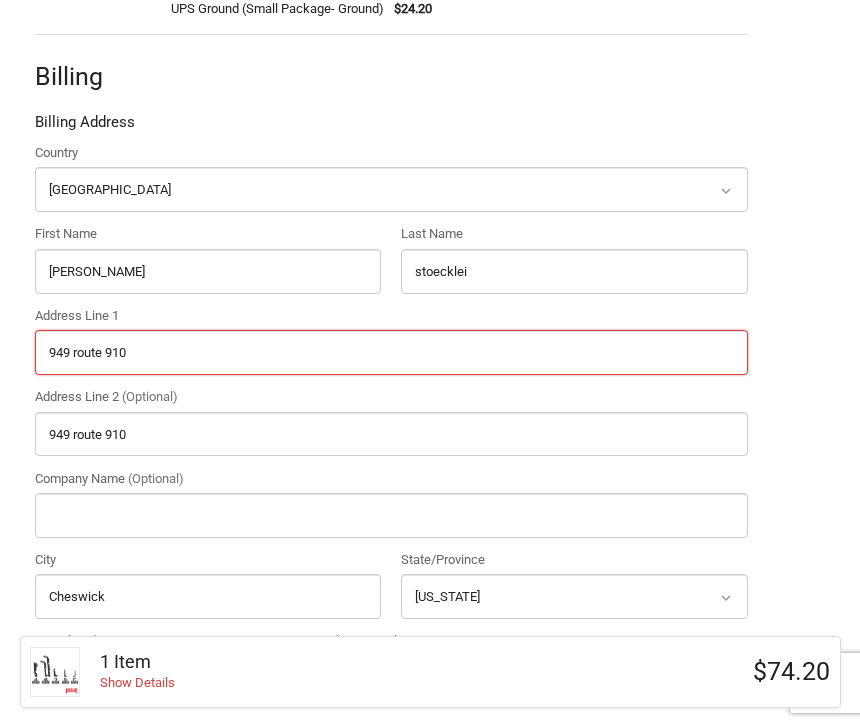 type on "949 route 910" 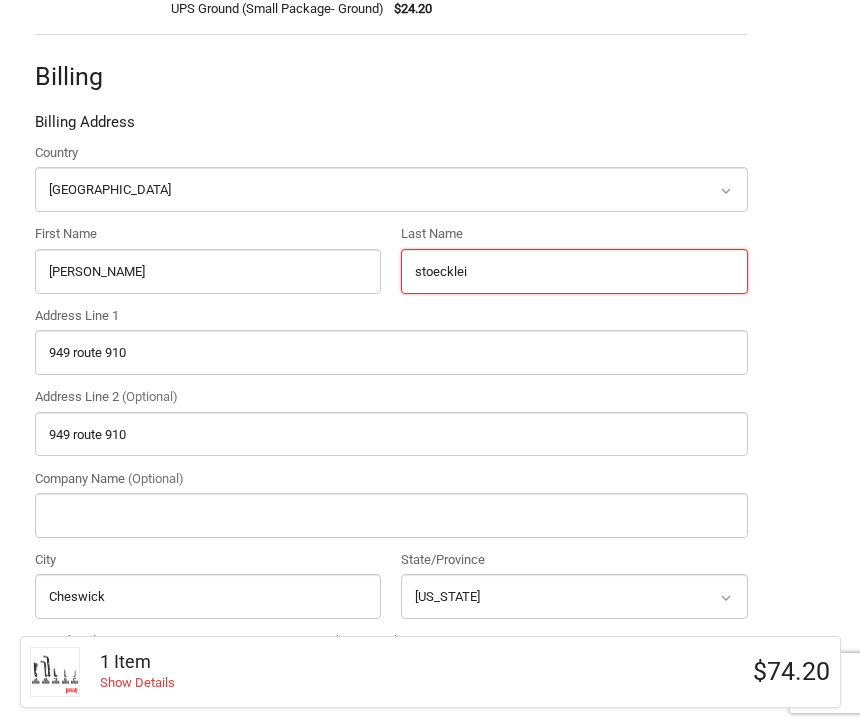click on "stoecklei" at bounding box center (574, 271) 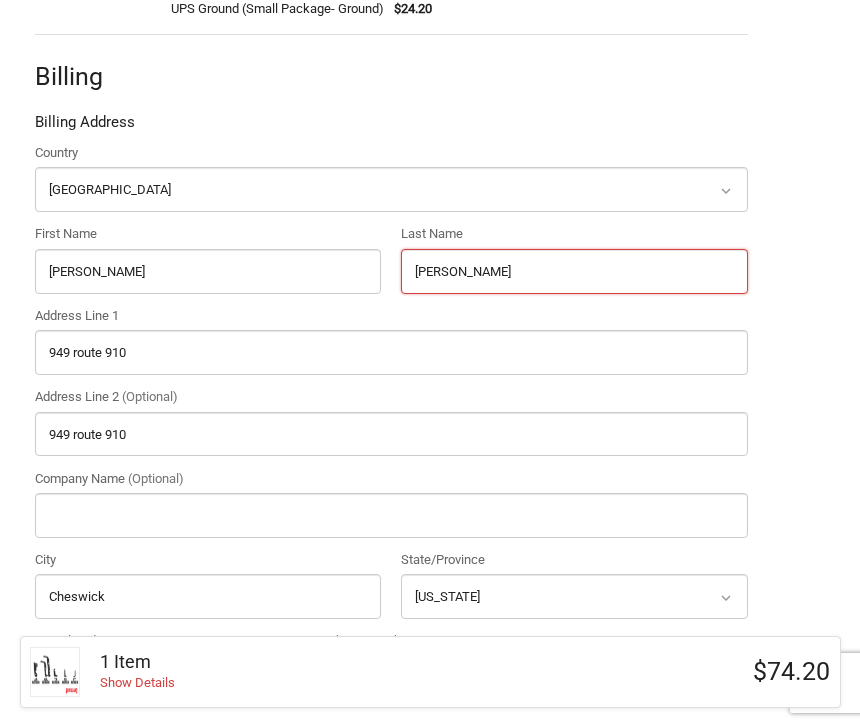 type on "stoecklein" 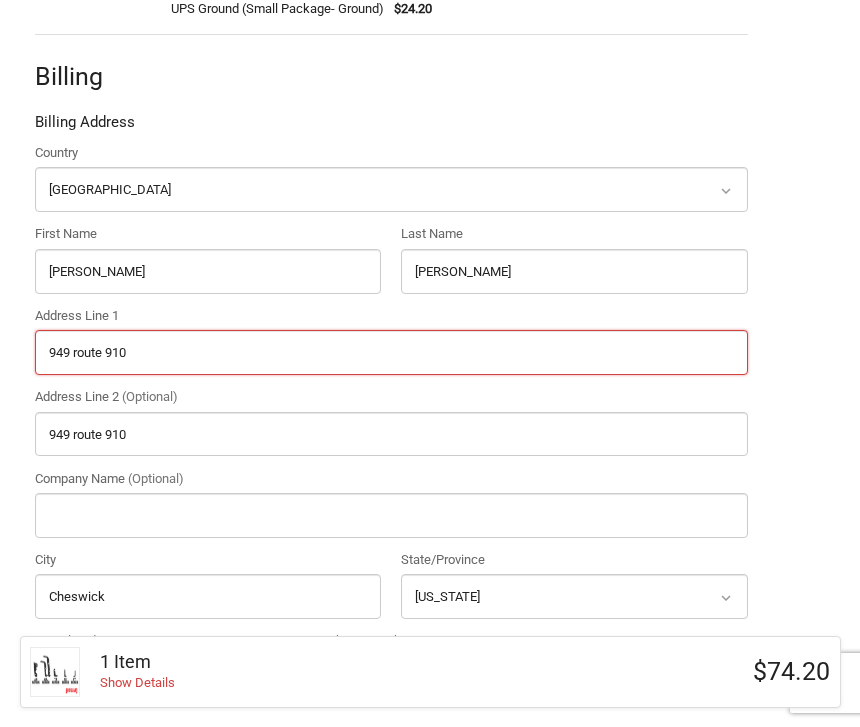 click on "949 route 910" at bounding box center [391, 352] 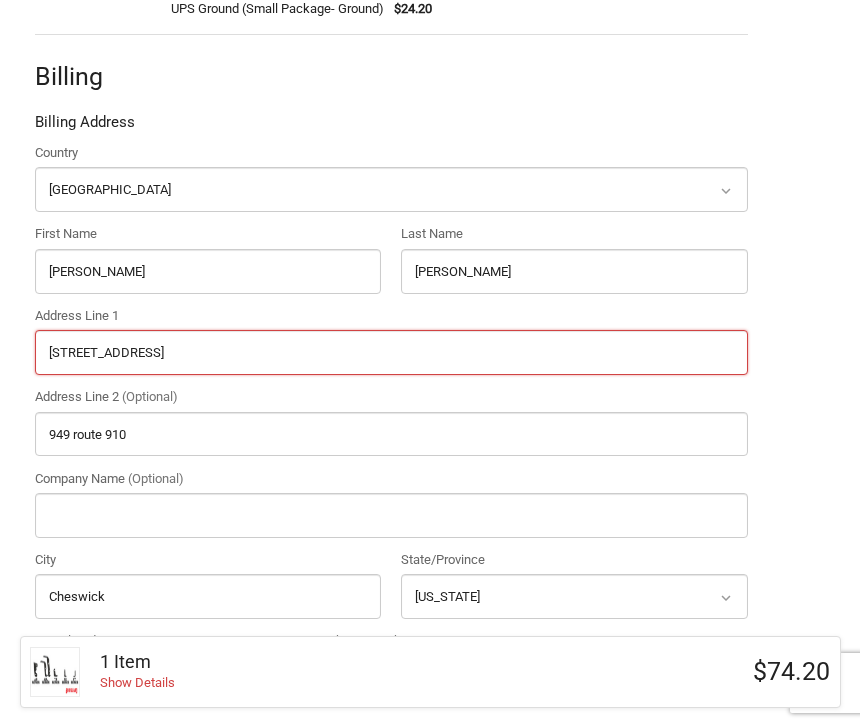 type on "949 route 910 cheswick 15024 Pa" 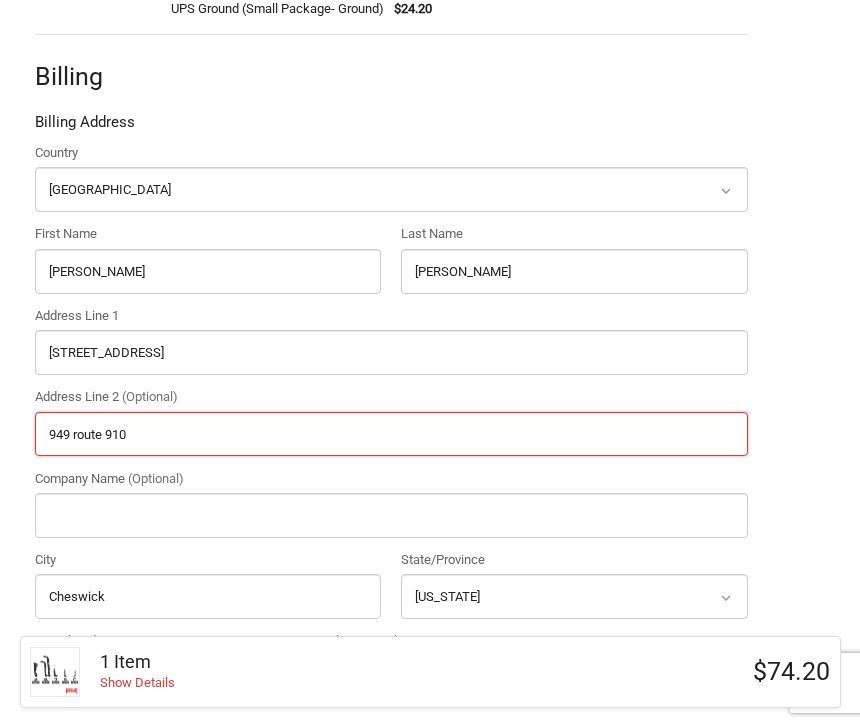 click on "949 route 910" at bounding box center (391, 434) 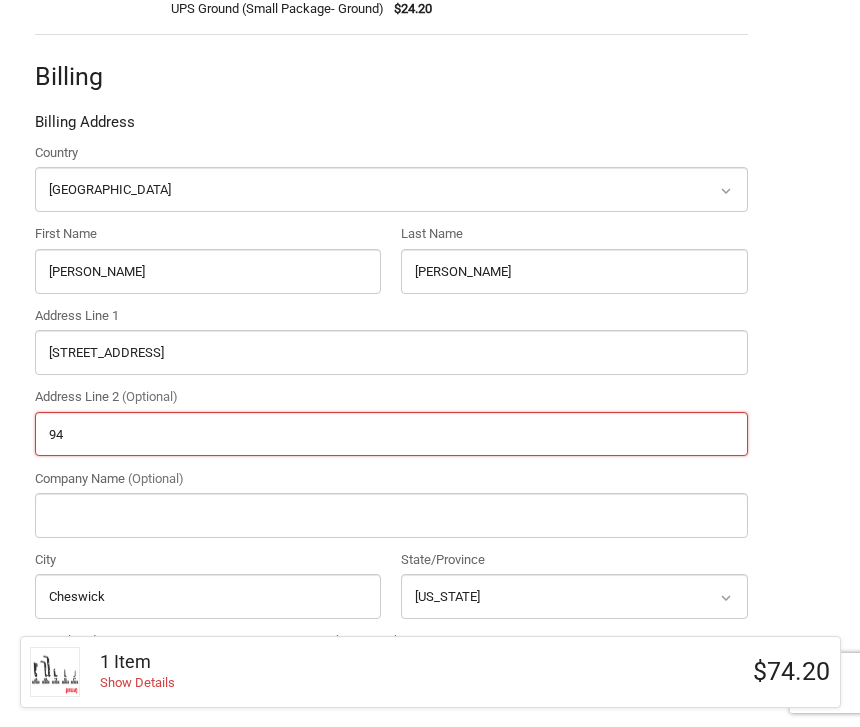 type on "9" 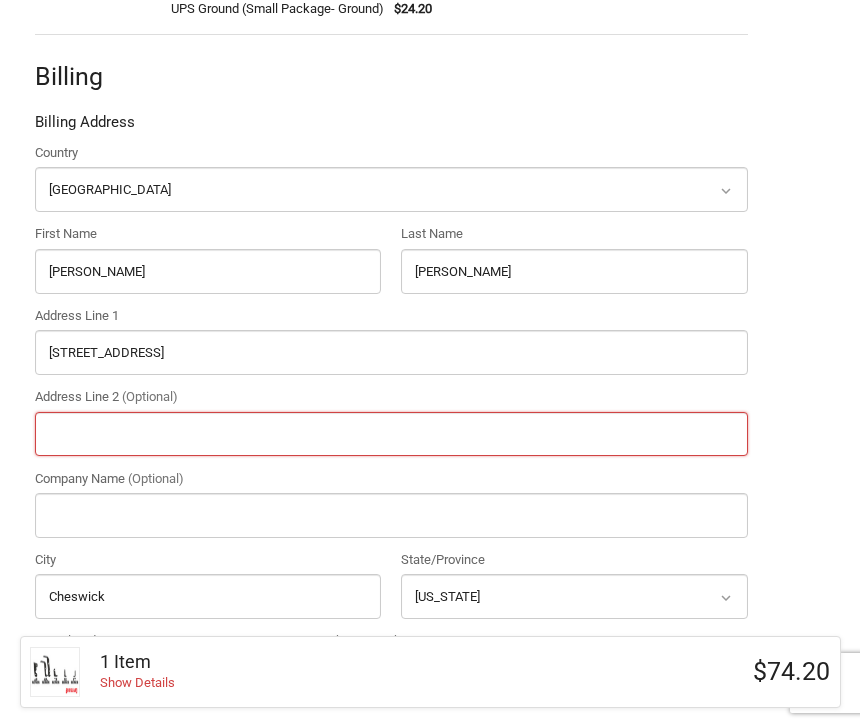 type 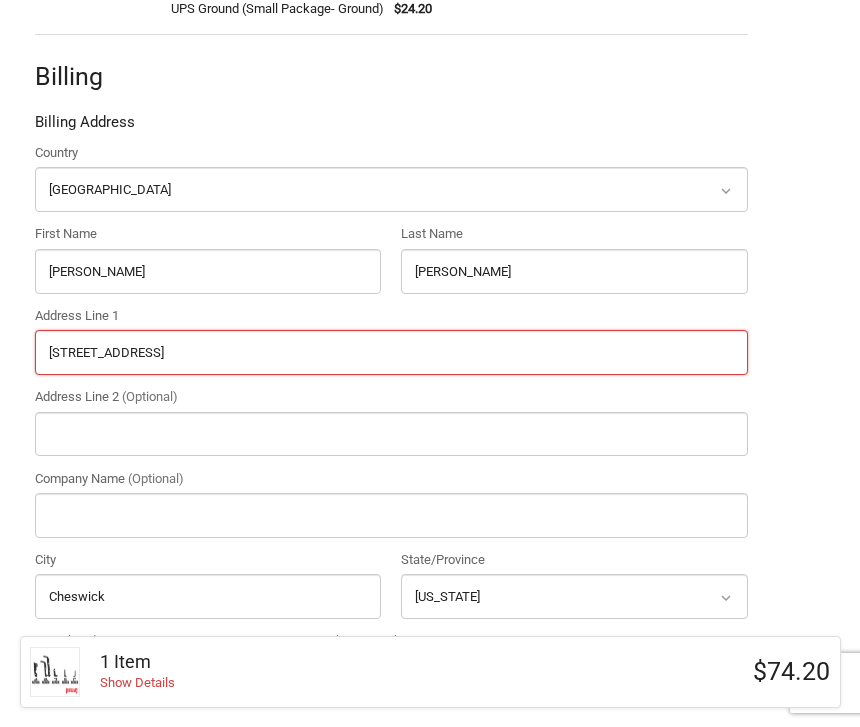 click on "949 route 910 cheswick 15024 Pa" at bounding box center (391, 352) 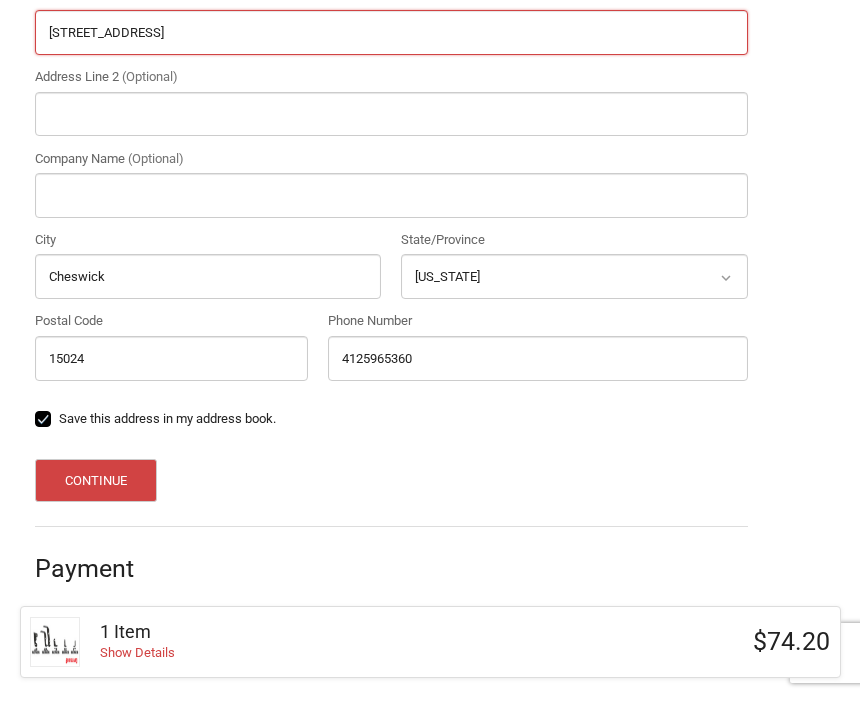 type on "949 route 910 cheswick Pa 15024" 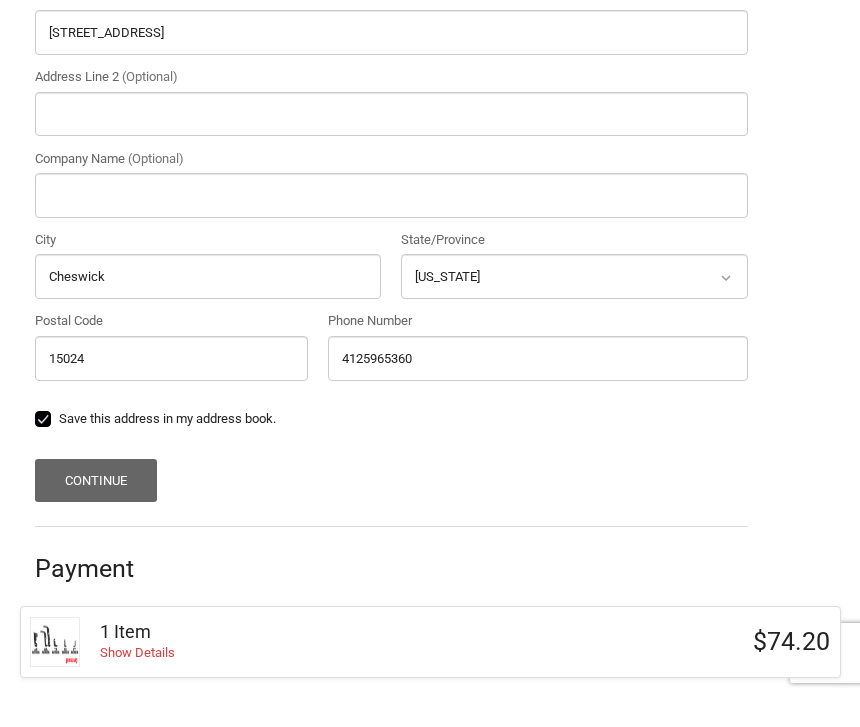 click on "Continue" at bounding box center (96, 510) 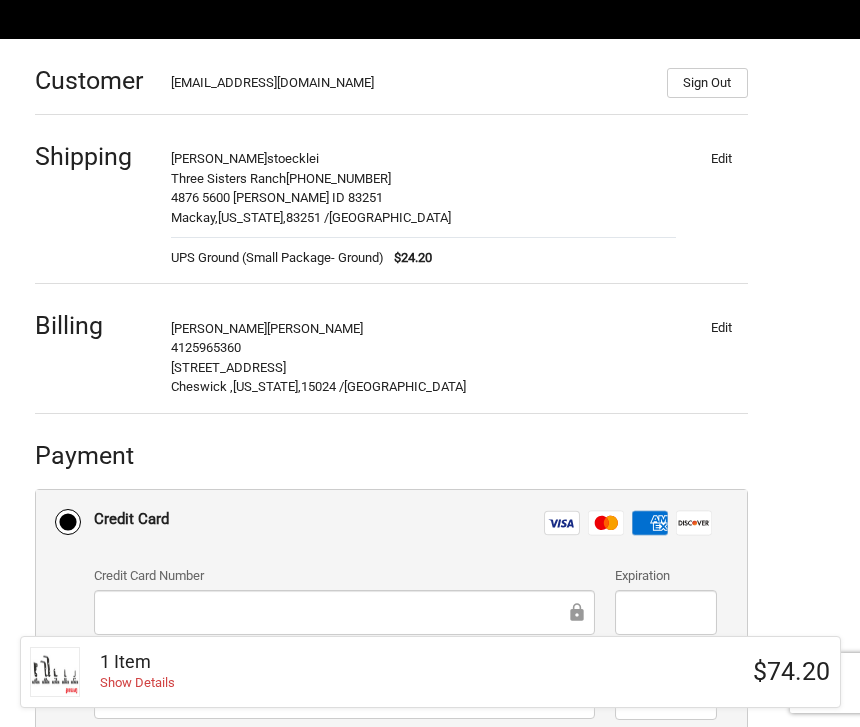 scroll, scrollTop: 193, scrollLeft: 0, axis: vertical 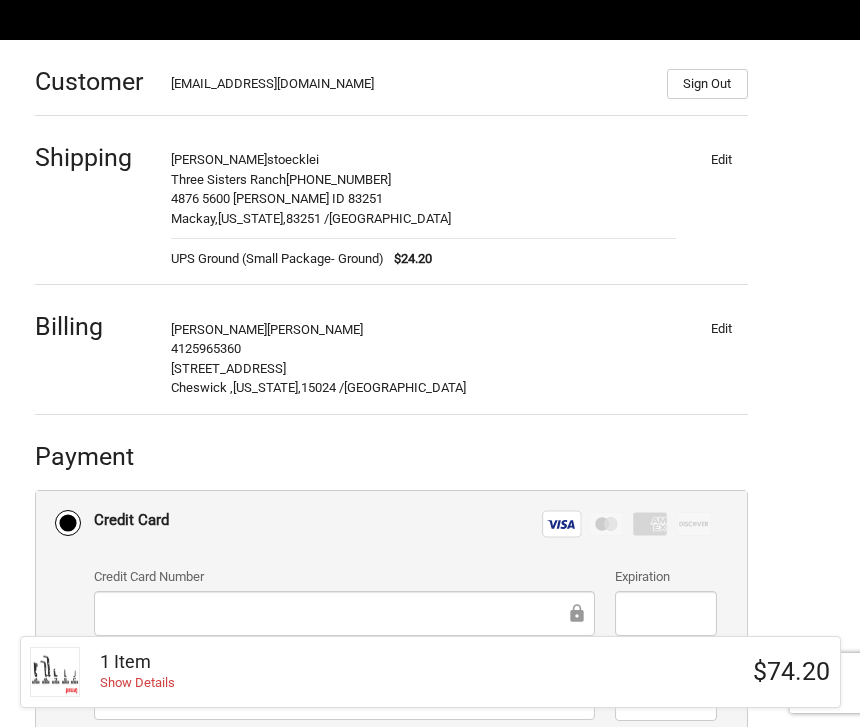 click on "Credit Card Number Expiration Name on Card CVV" at bounding box center (405, 651) 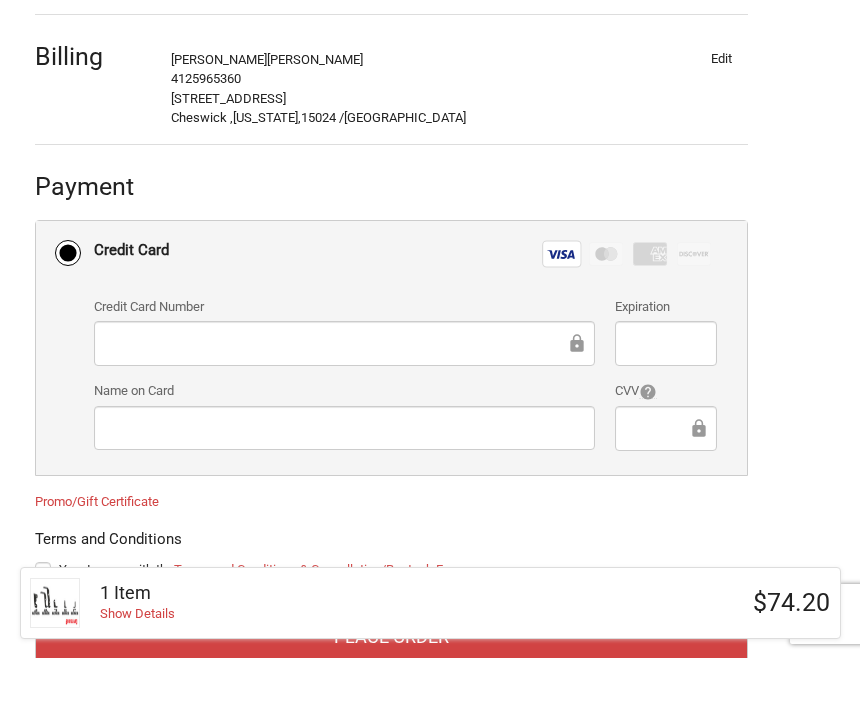 scroll, scrollTop: 518, scrollLeft: 0, axis: vertical 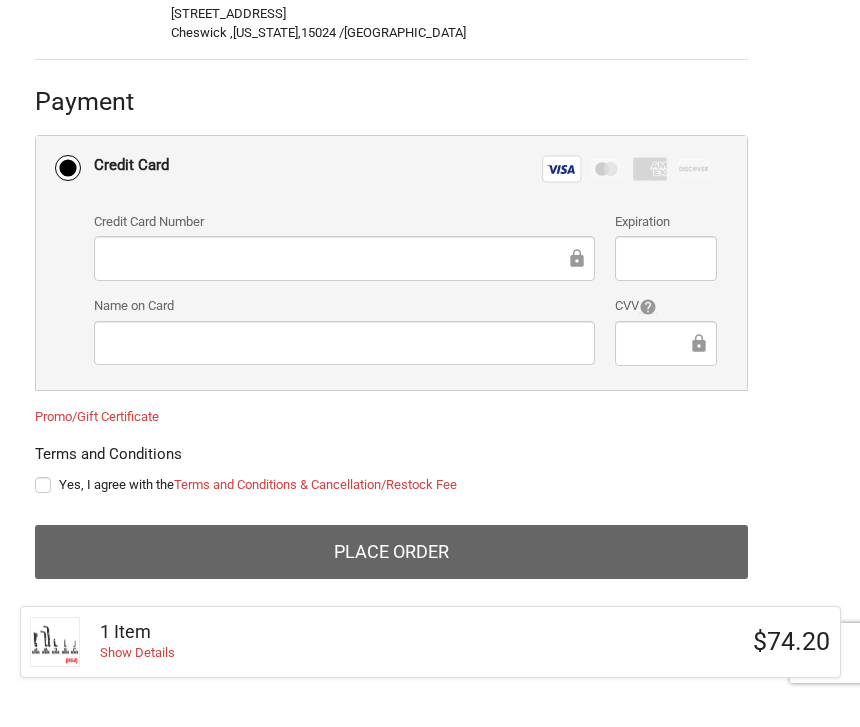 click on "Place Order" at bounding box center (391, 582) 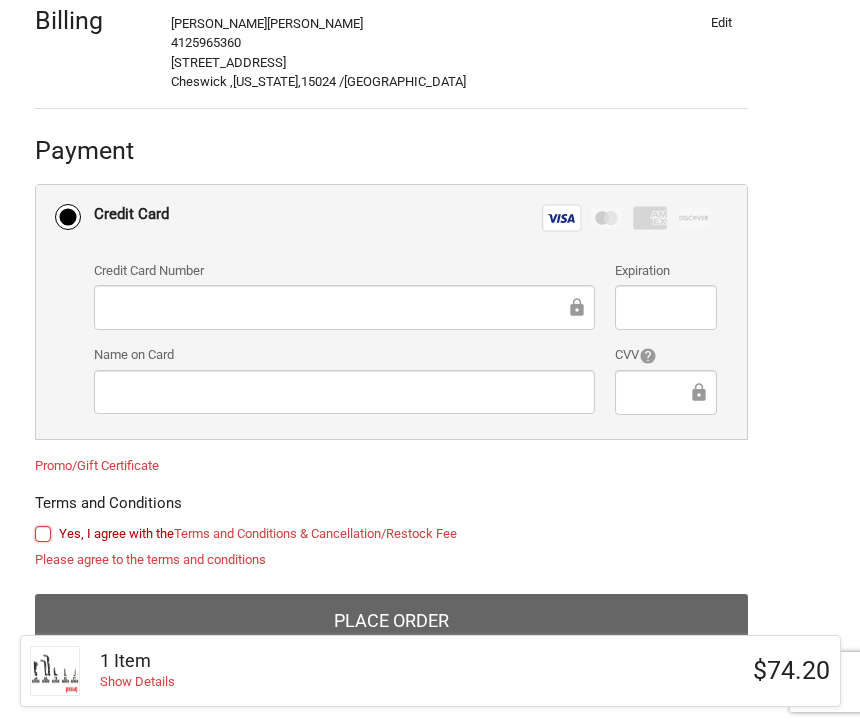 scroll, scrollTop: 498, scrollLeft: 0, axis: vertical 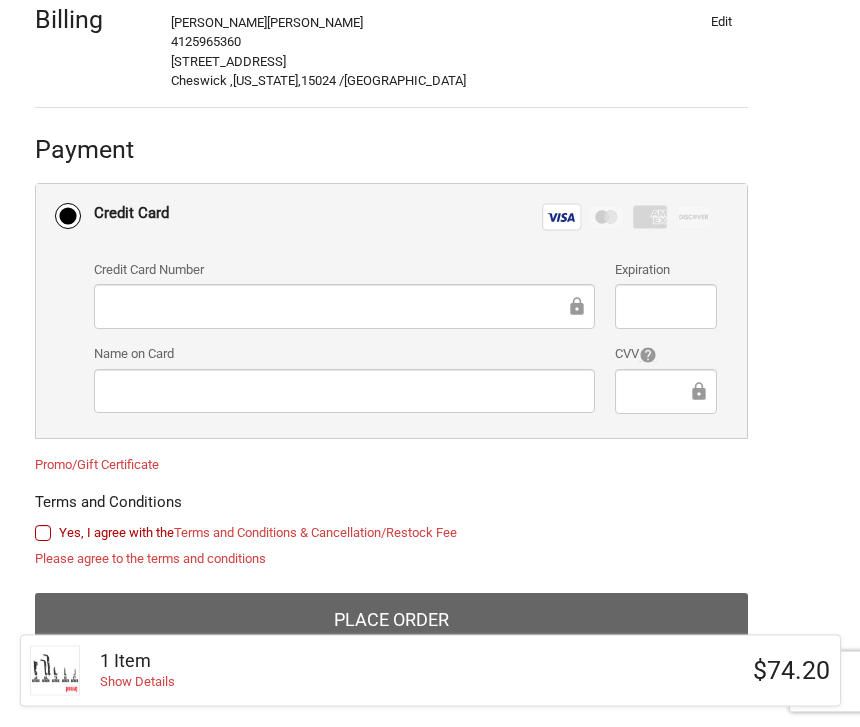 click on "Place Order" at bounding box center [391, 622] 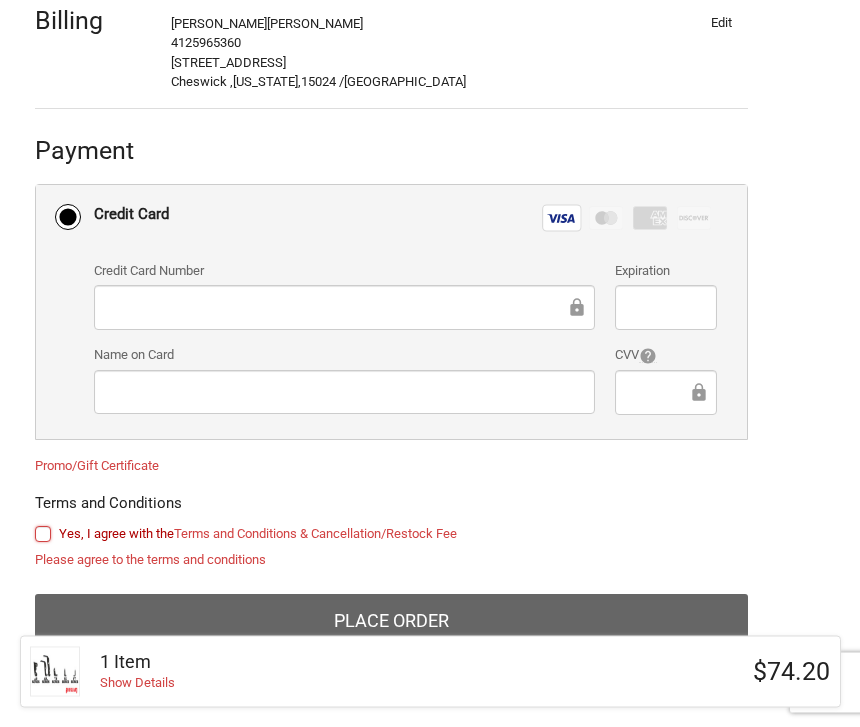 scroll, scrollTop: 498, scrollLeft: 0, axis: vertical 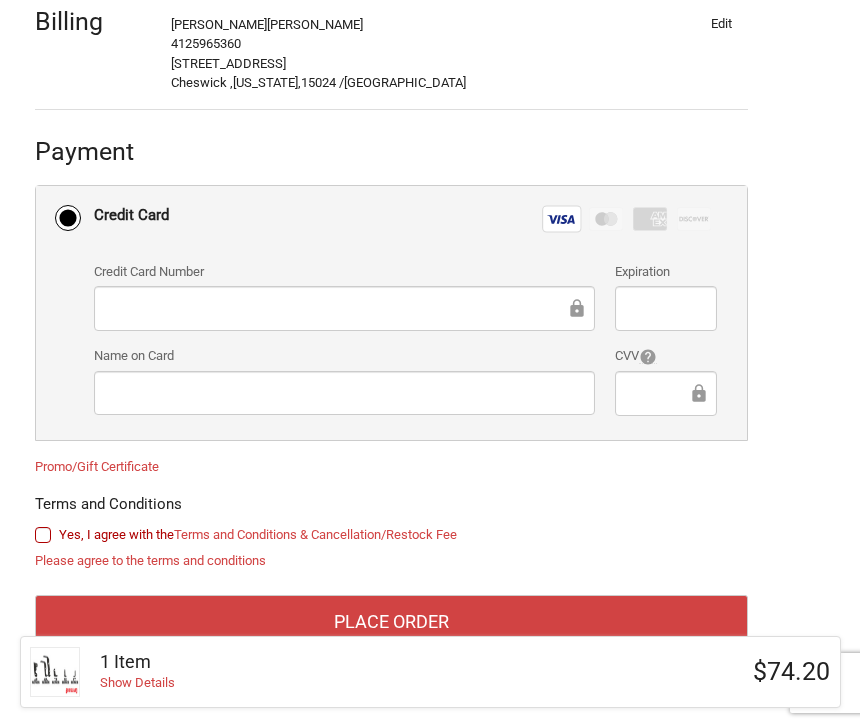 click on "Yes, I agree with the  Terms and Conditions & Cancellation/Restock Fee" at bounding box center (391, 535) 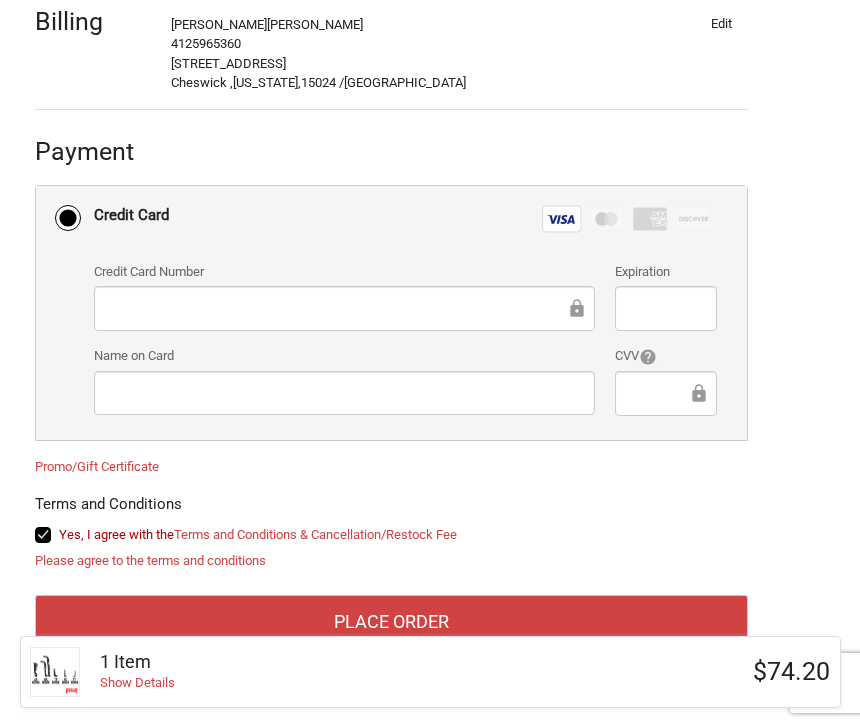 checkbox on "true" 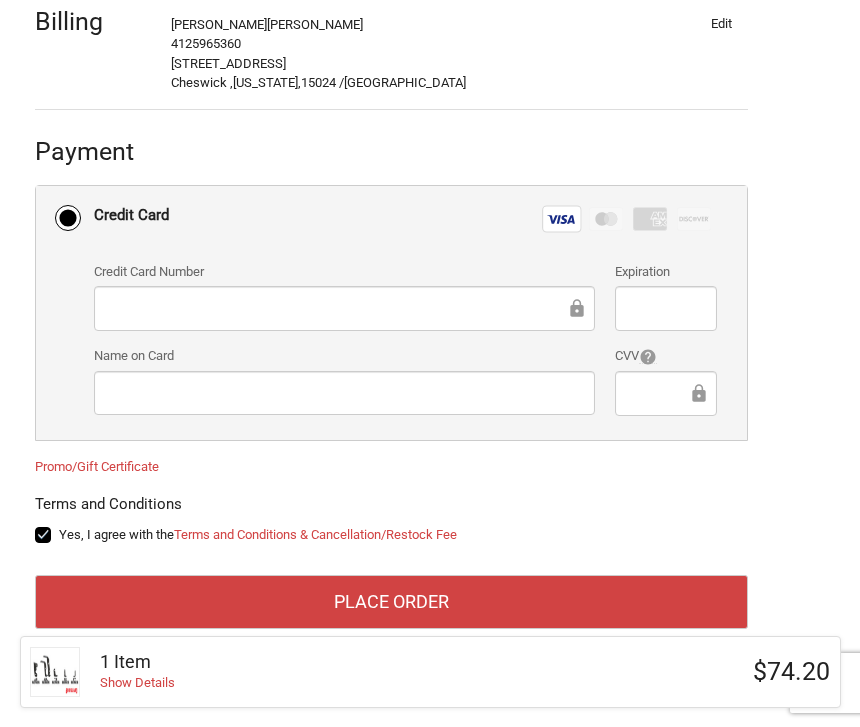 scroll, scrollTop: 478, scrollLeft: 0, axis: vertical 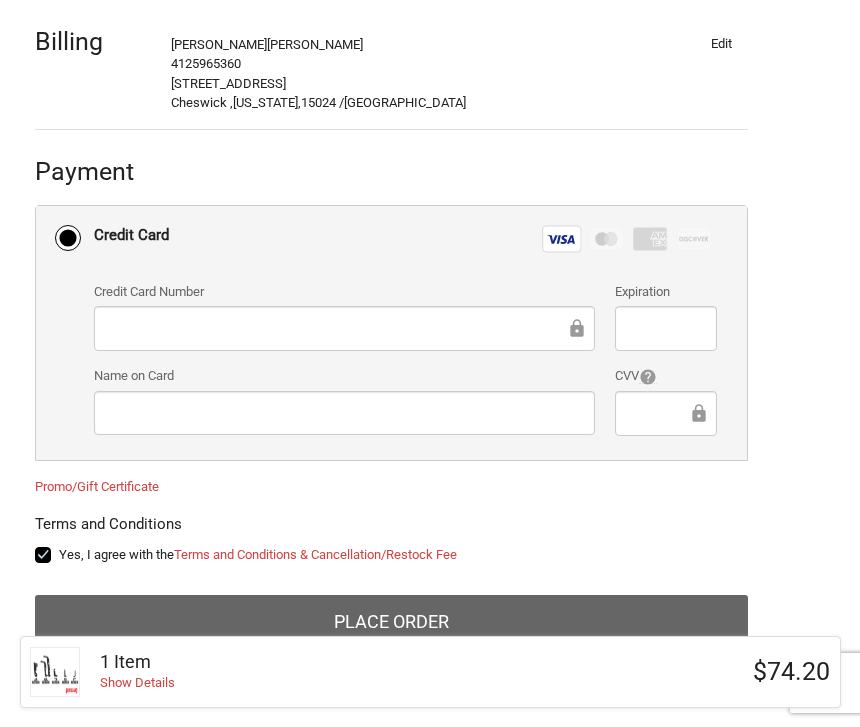 click on "Place Order" at bounding box center [391, 622] 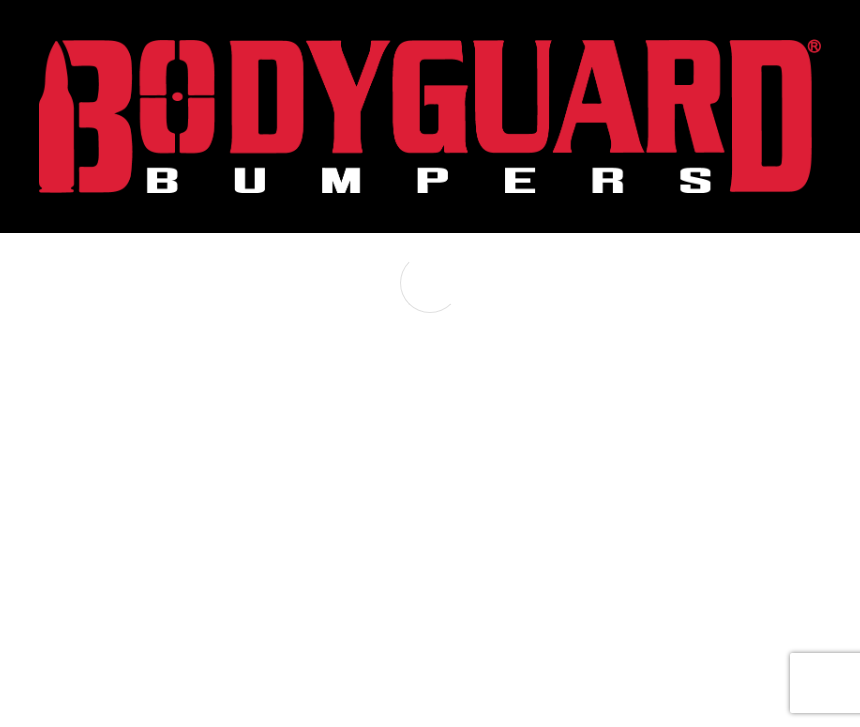 scroll, scrollTop: 0, scrollLeft: 0, axis: both 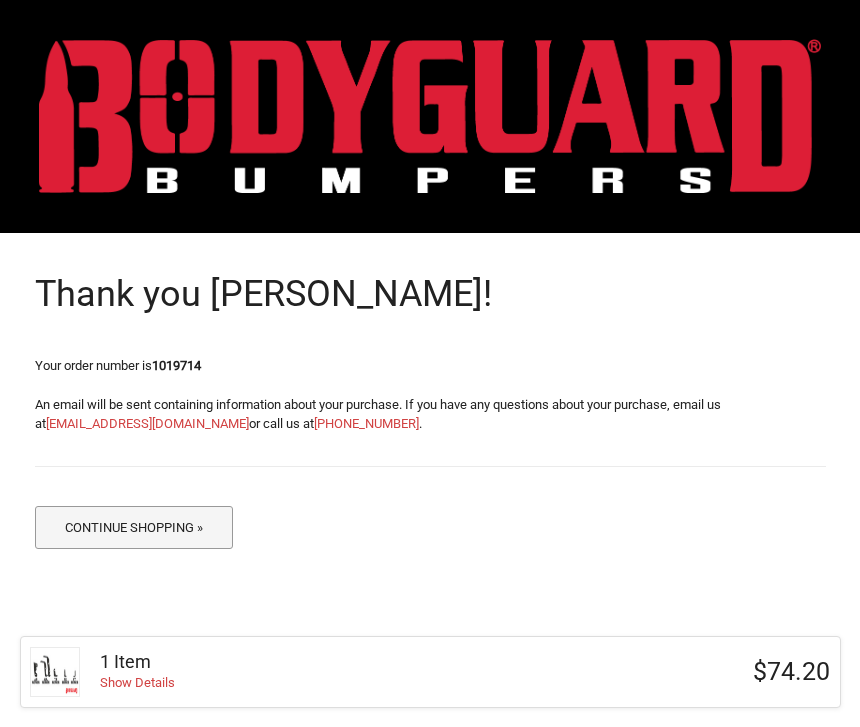 click on "Continue Shopping »" at bounding box center (134, 527) 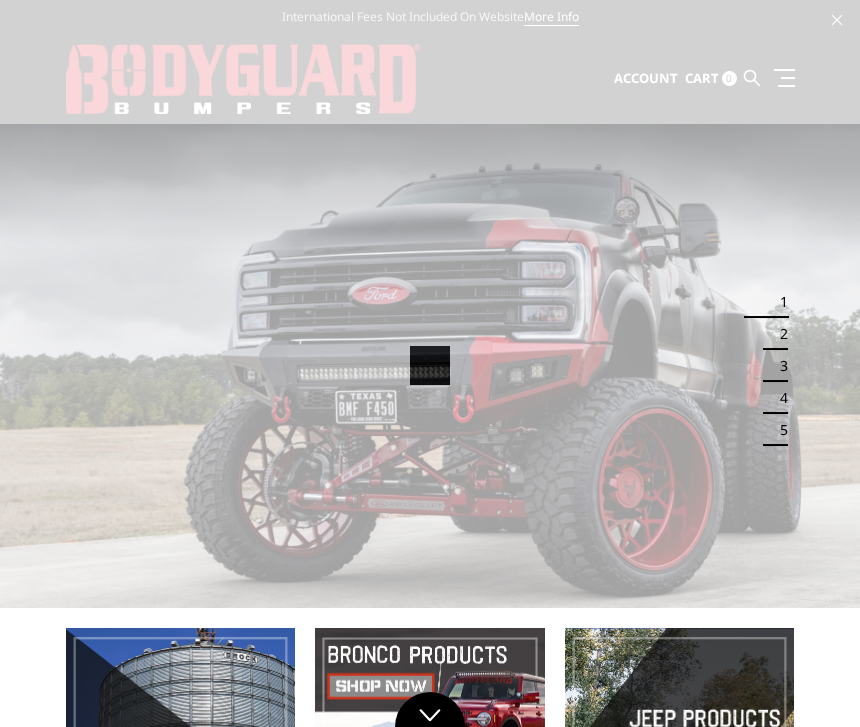 scroll, scrollTop: 0, scrollLeft: 0, axis: both 